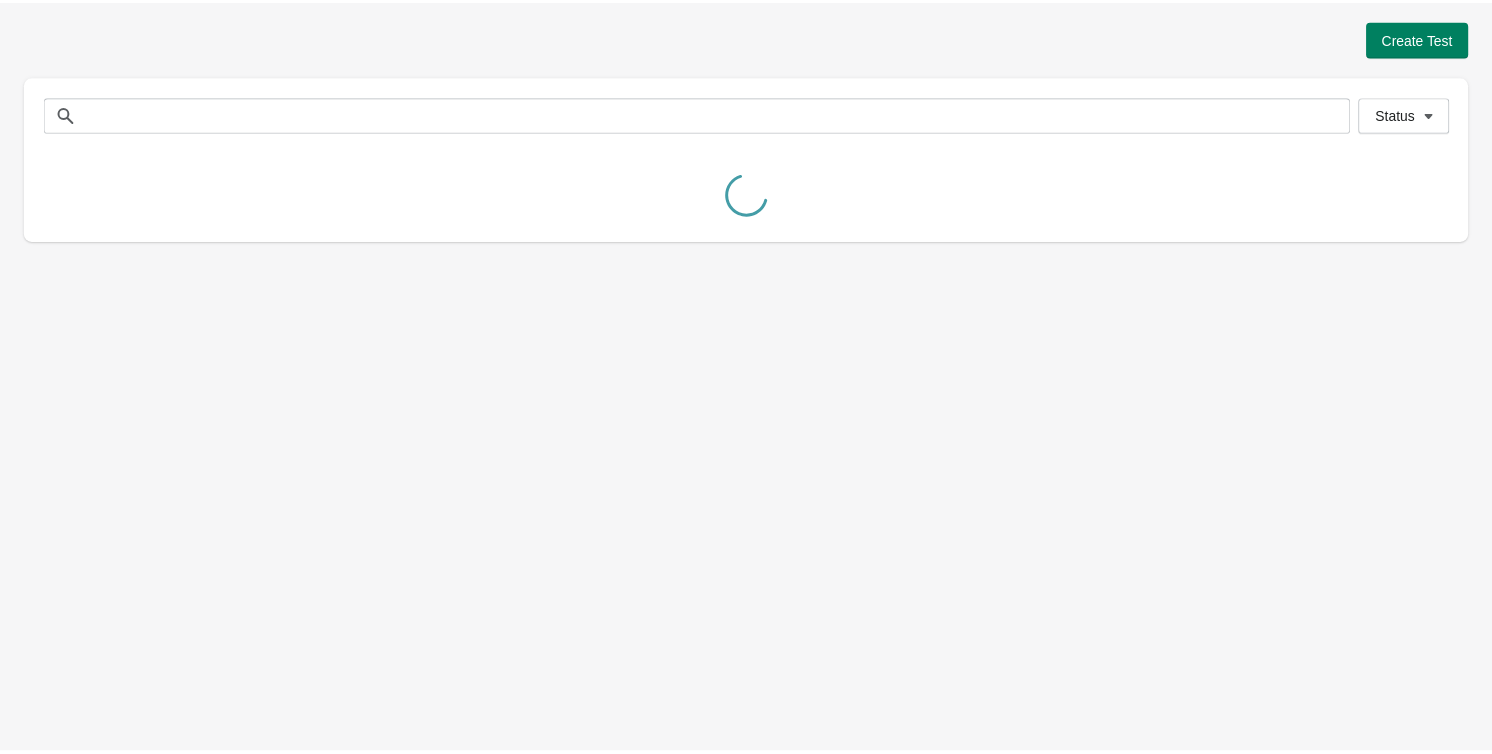 scroll, scrollTop: 0, scrollLeft: 0, axis: both 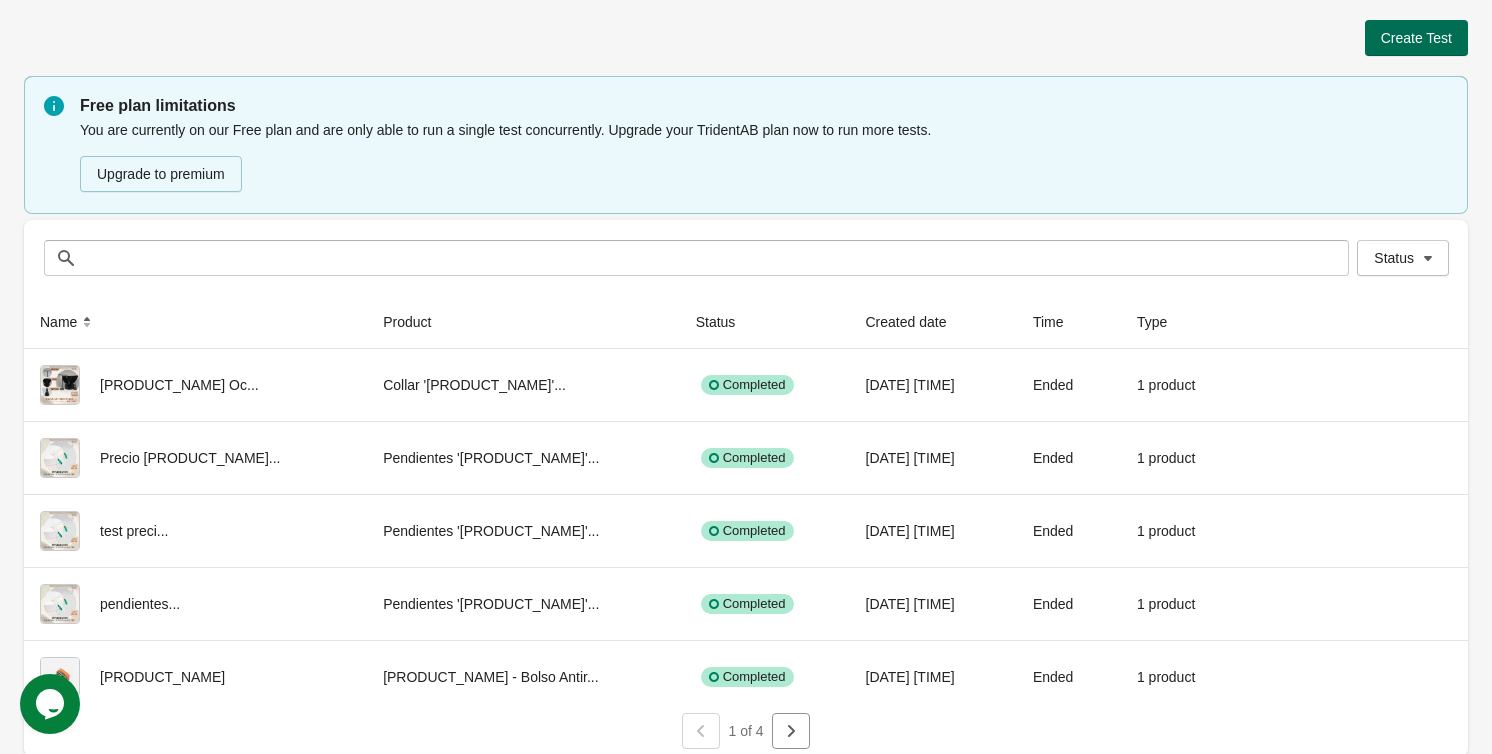 click on "Create Test" at bounding box center (1416, 38) 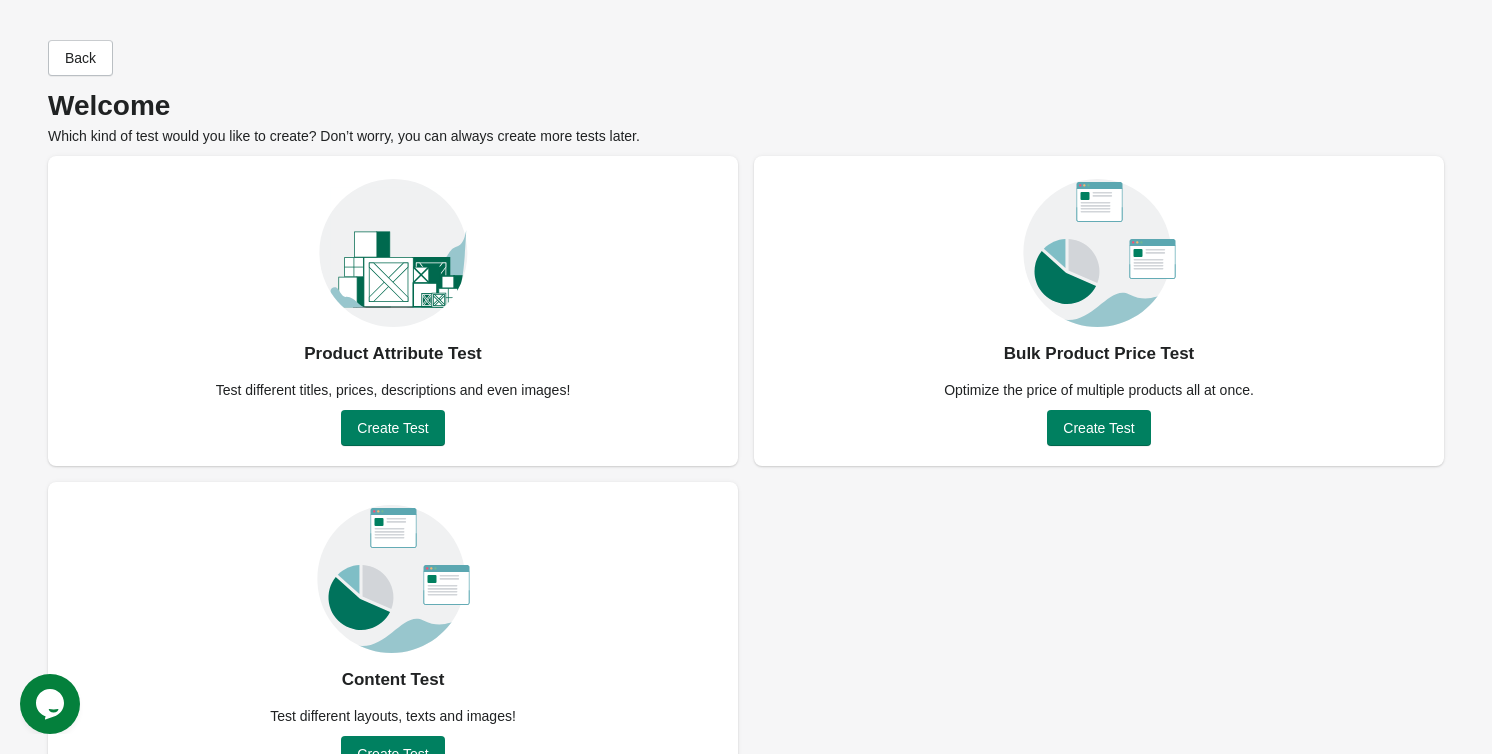scroll, scrollTop: 54, scrollLeft: 0, axis: vertical 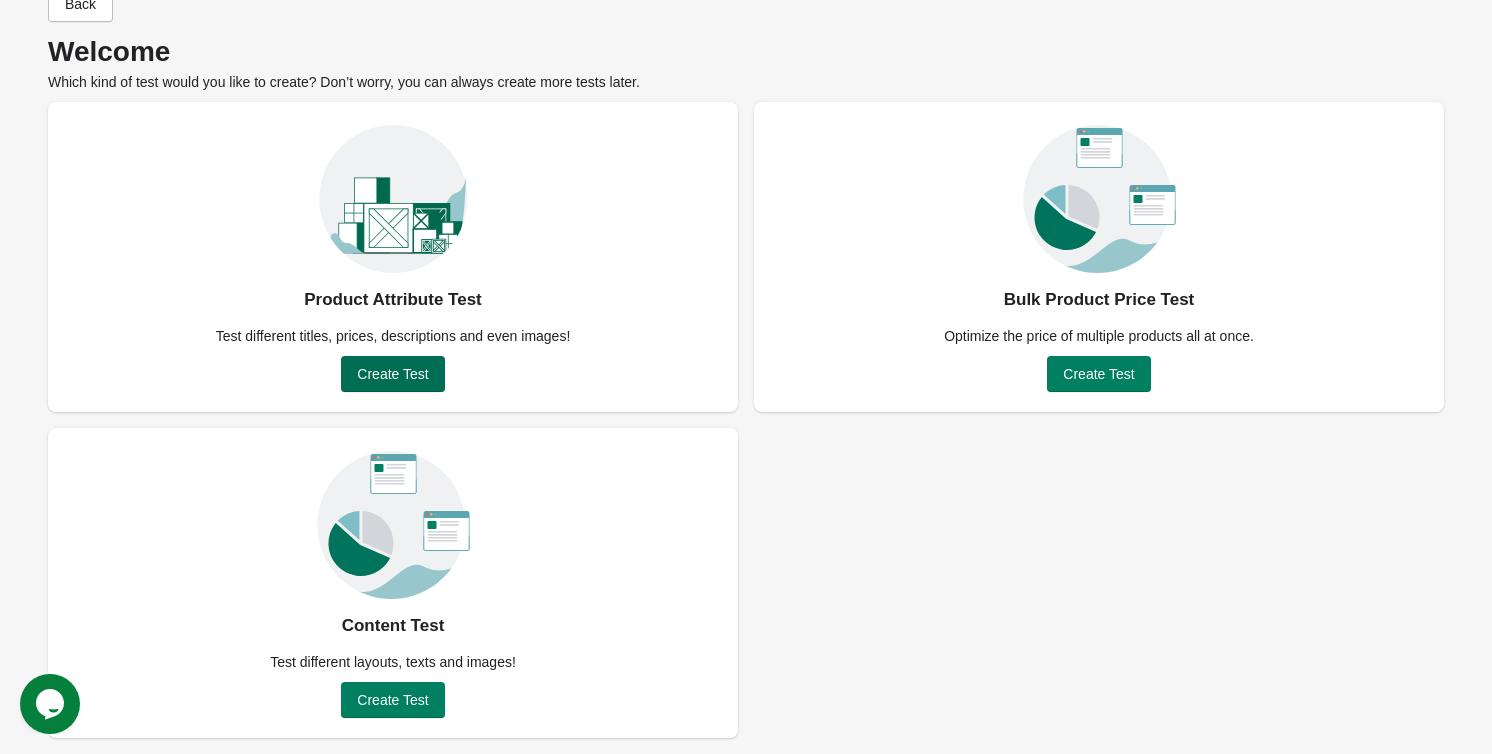 click on "Create Test" at bounding box center (392, 374) 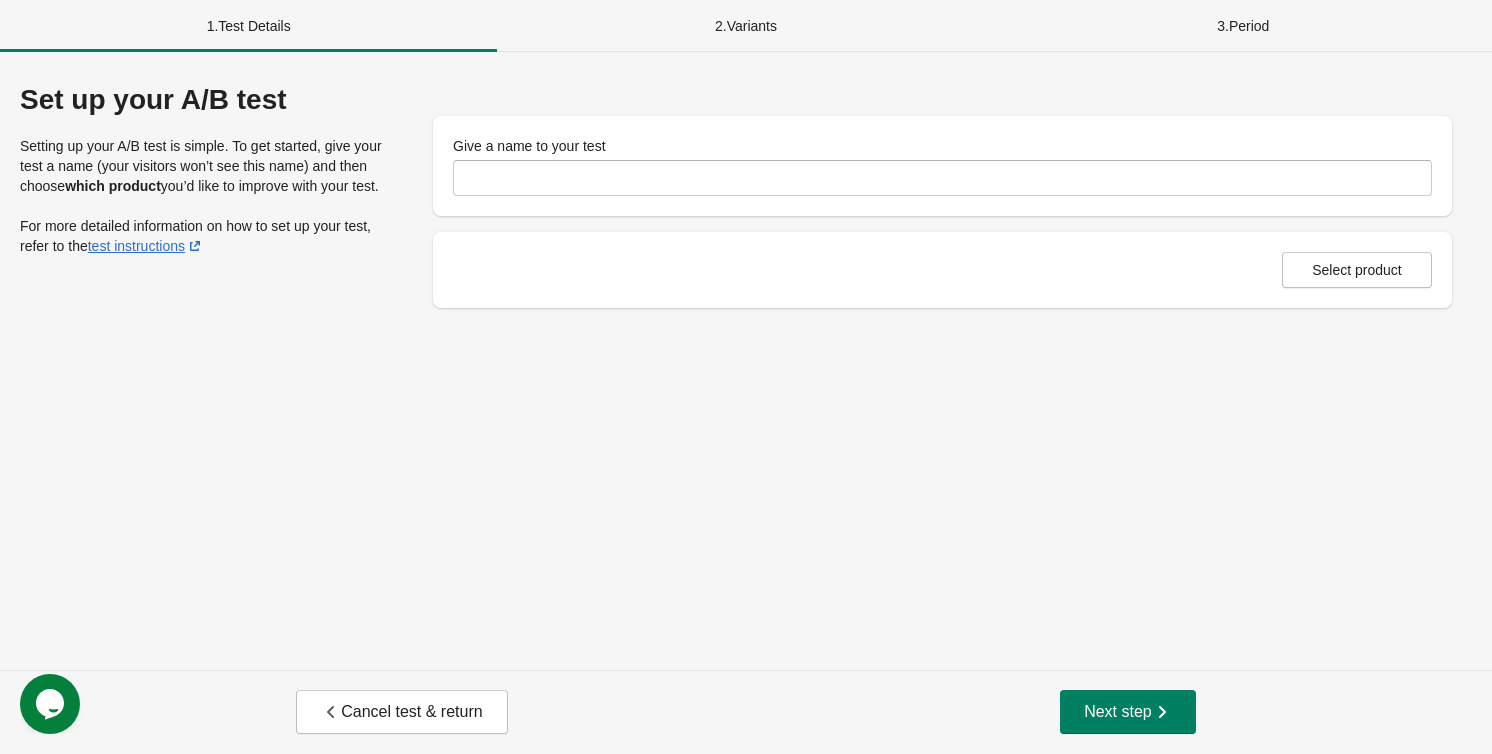 scroll, scrollTop: 0, scrollLeft: 0, axis: both 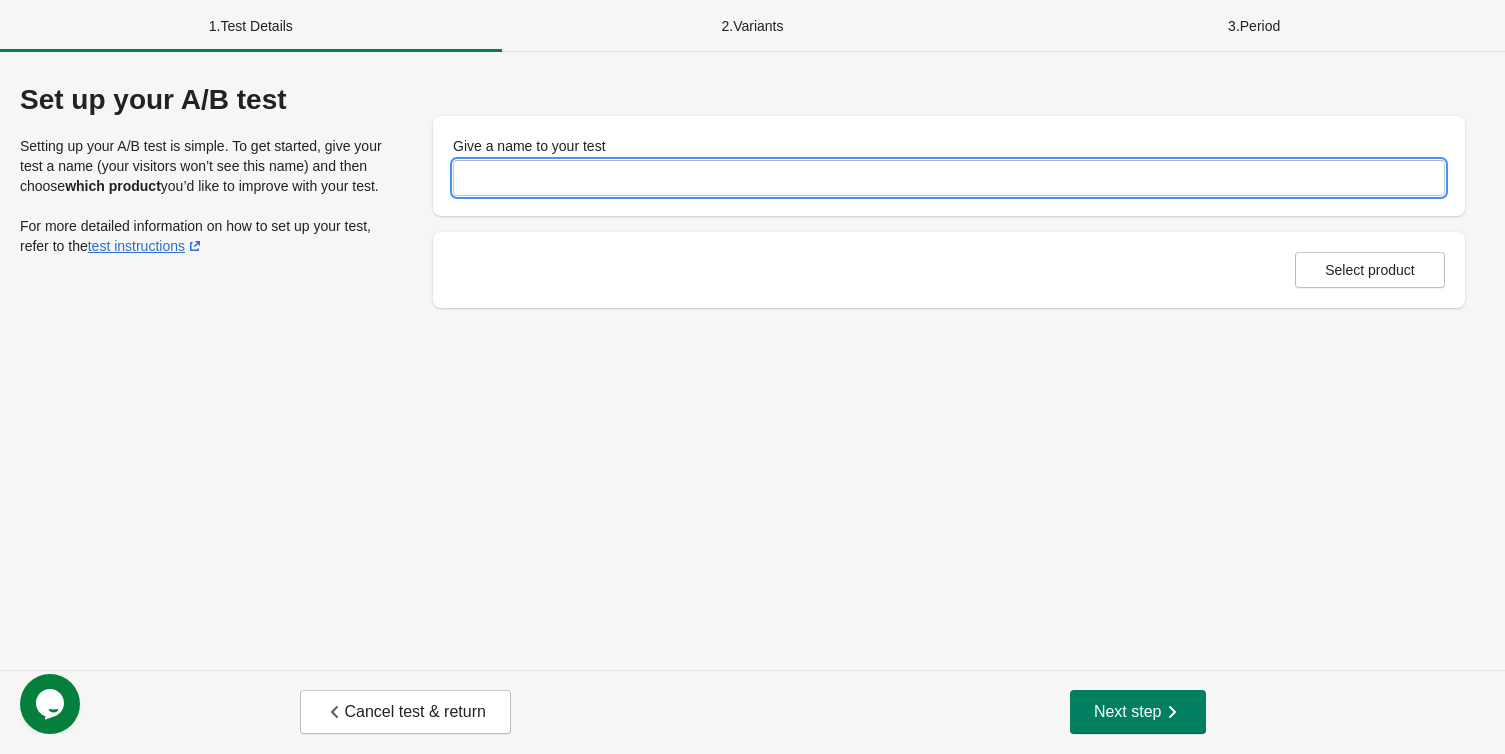 click on "Give a name to your test" at bounding box center [949, 178] 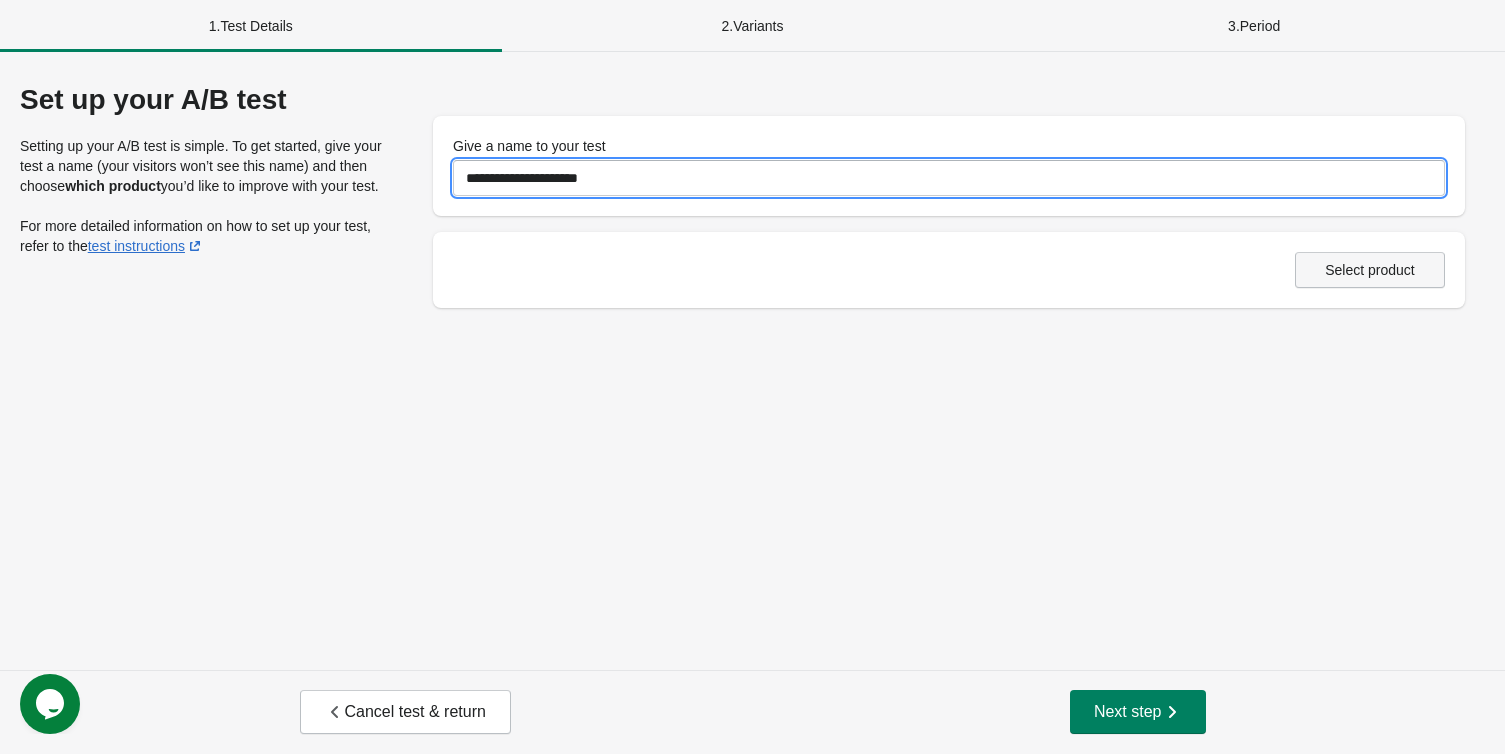type on "**********" 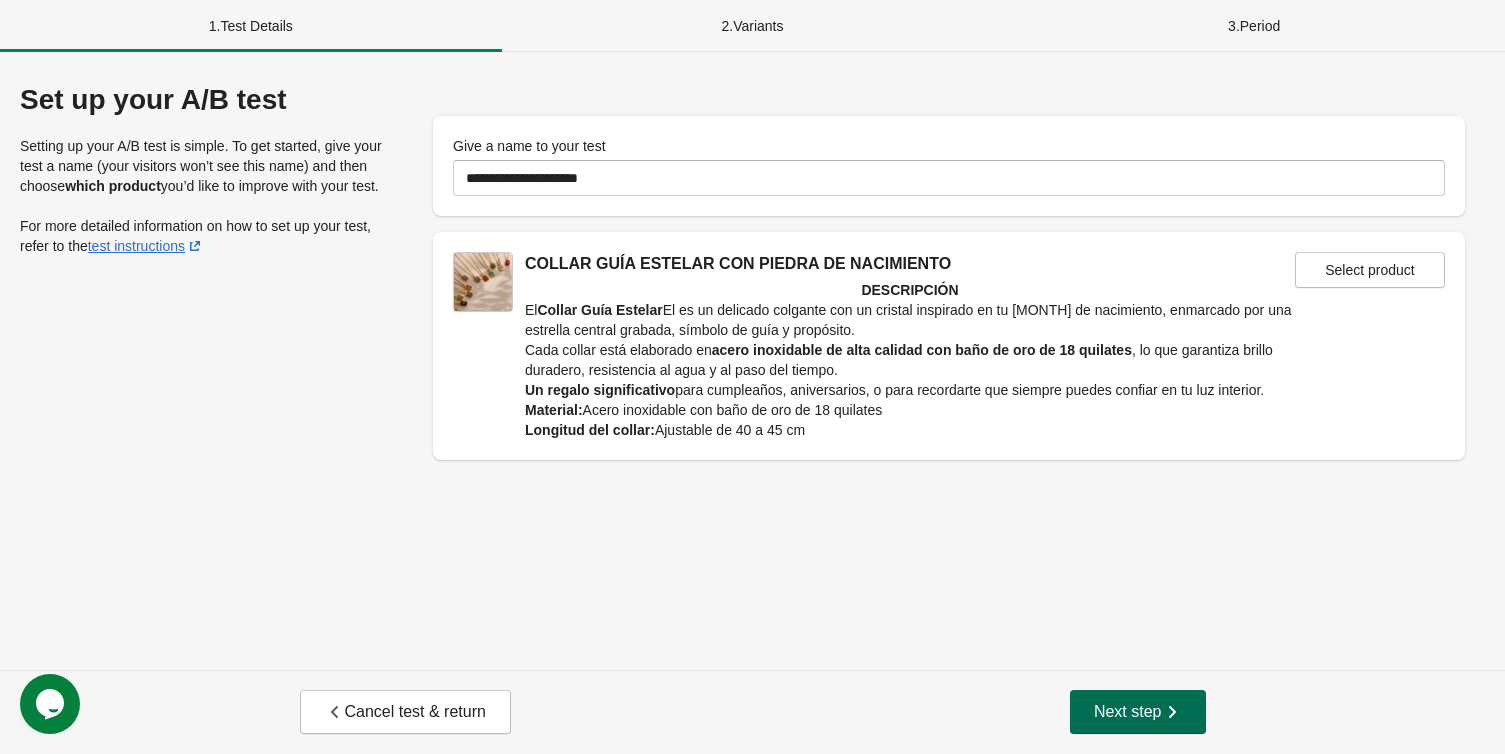 click on "Next step" at bounding box center (1138, 712) 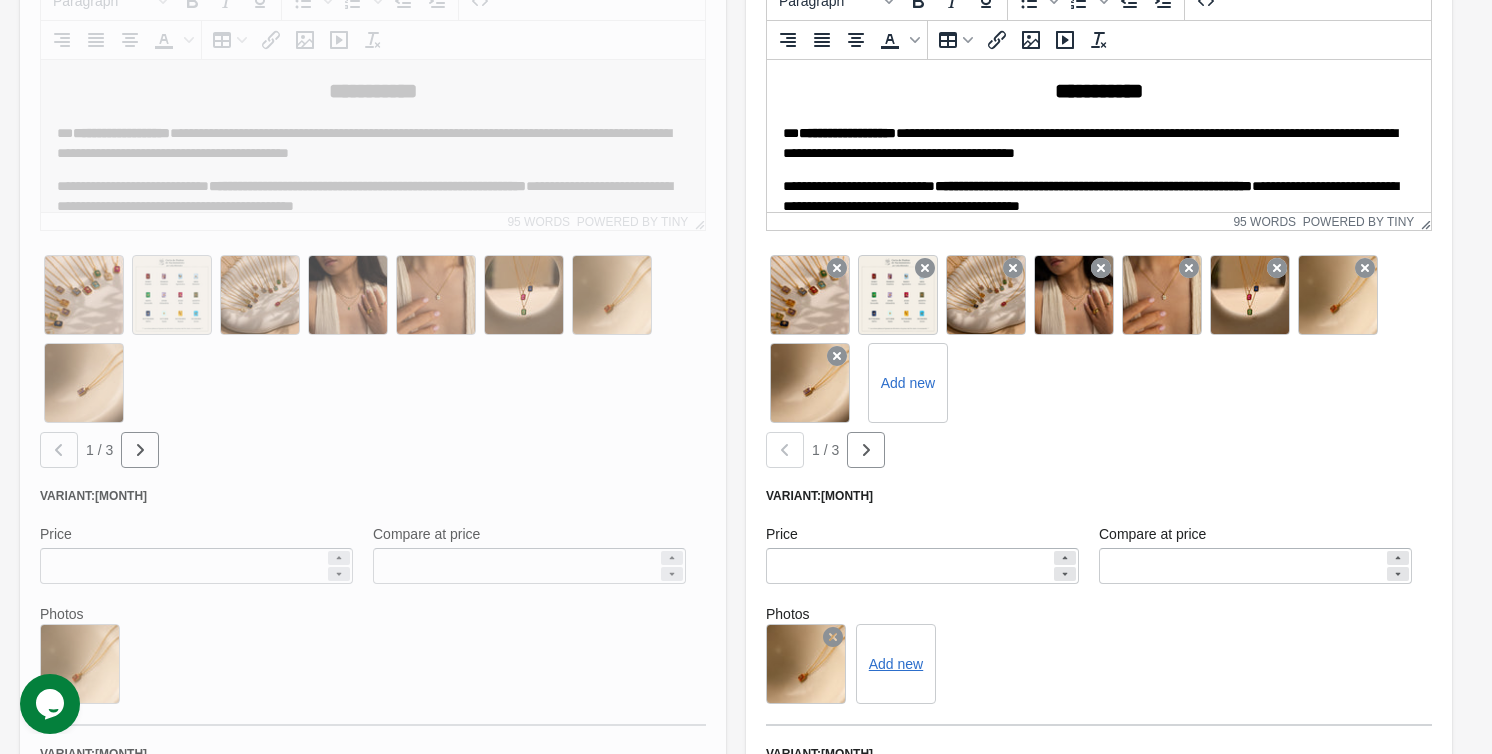 scroll, scrollTop: 727, scrollLeft: 0, axis: vertical 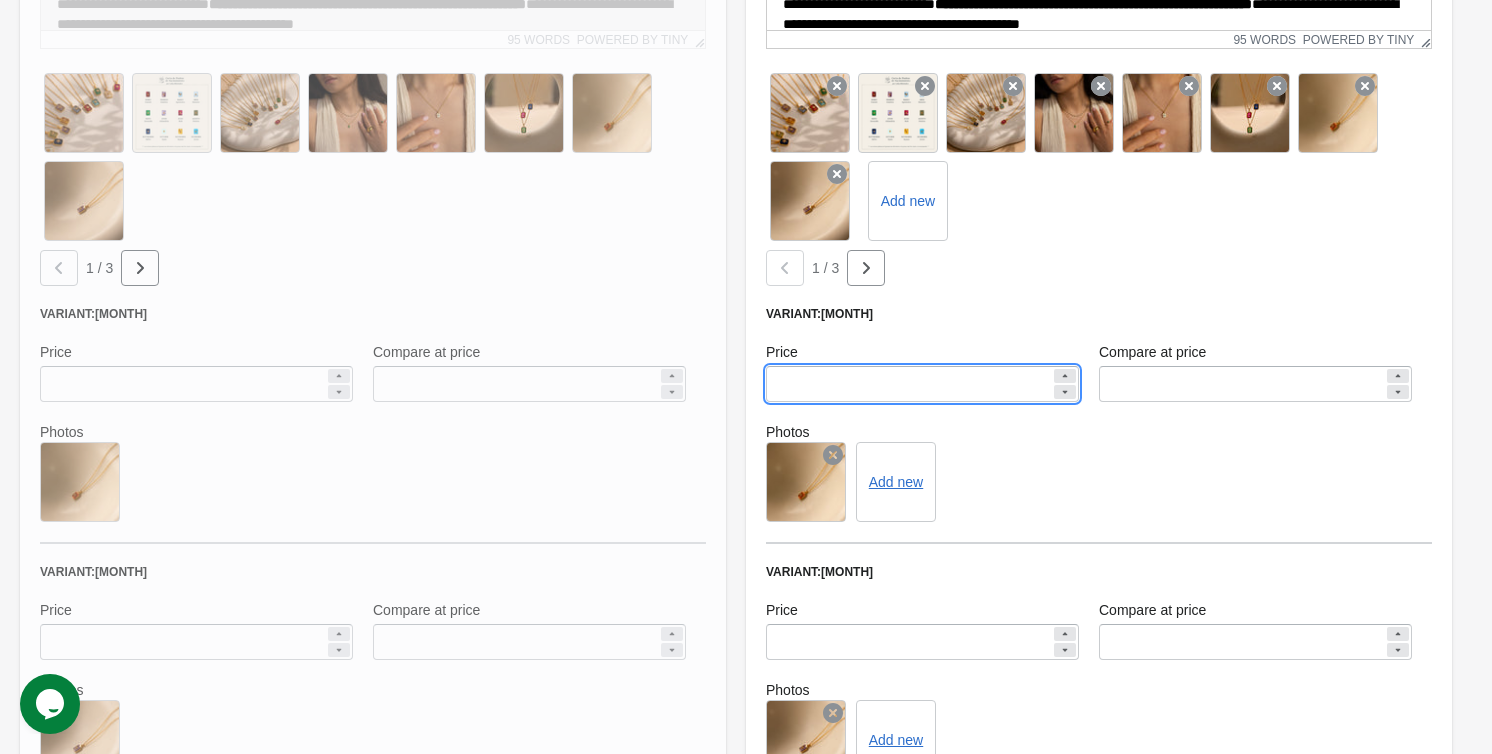 click on "*****" at bounding box center (908, 384) 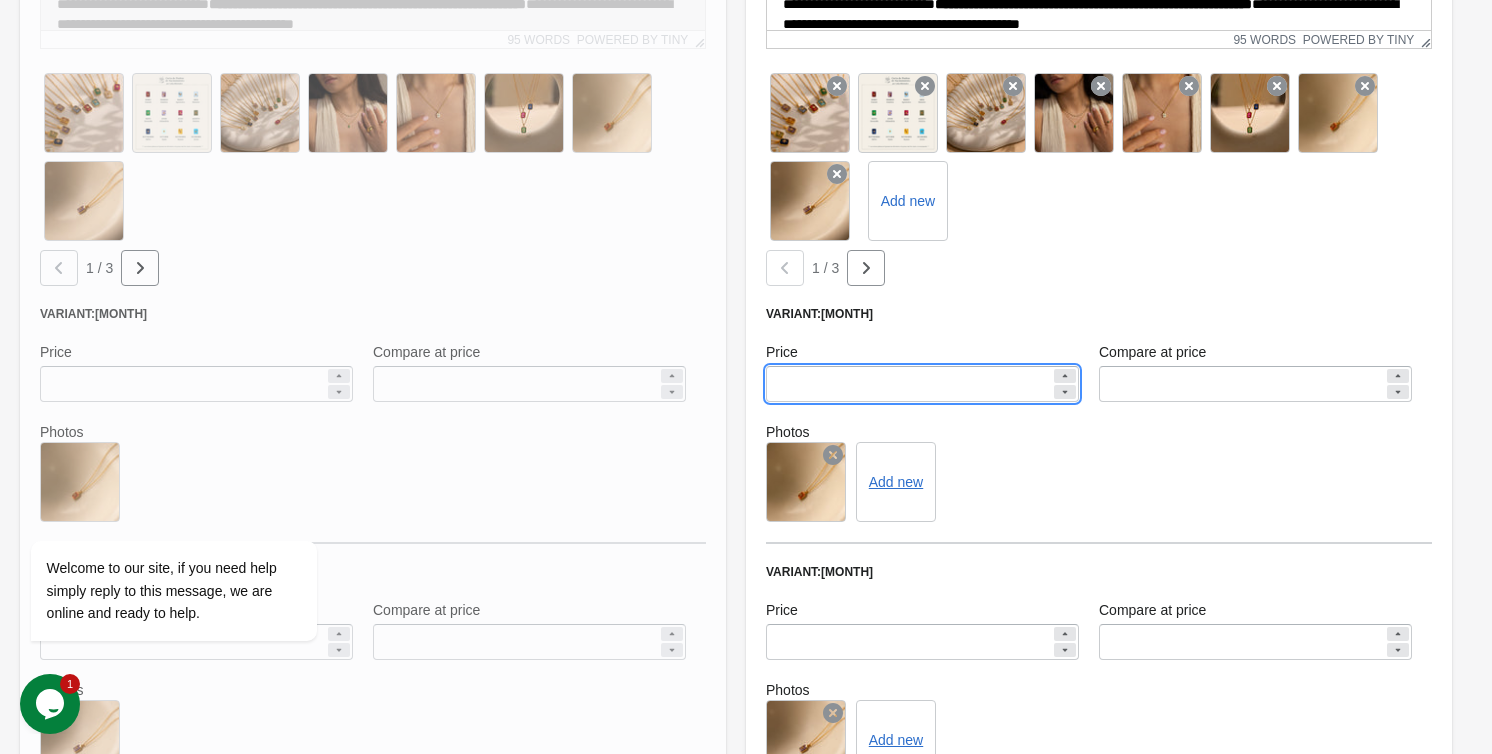 drag, startPoint x: 816, startPoint y: 385, endPoint x: 770, endPoint y: 388, distance: 46.09772 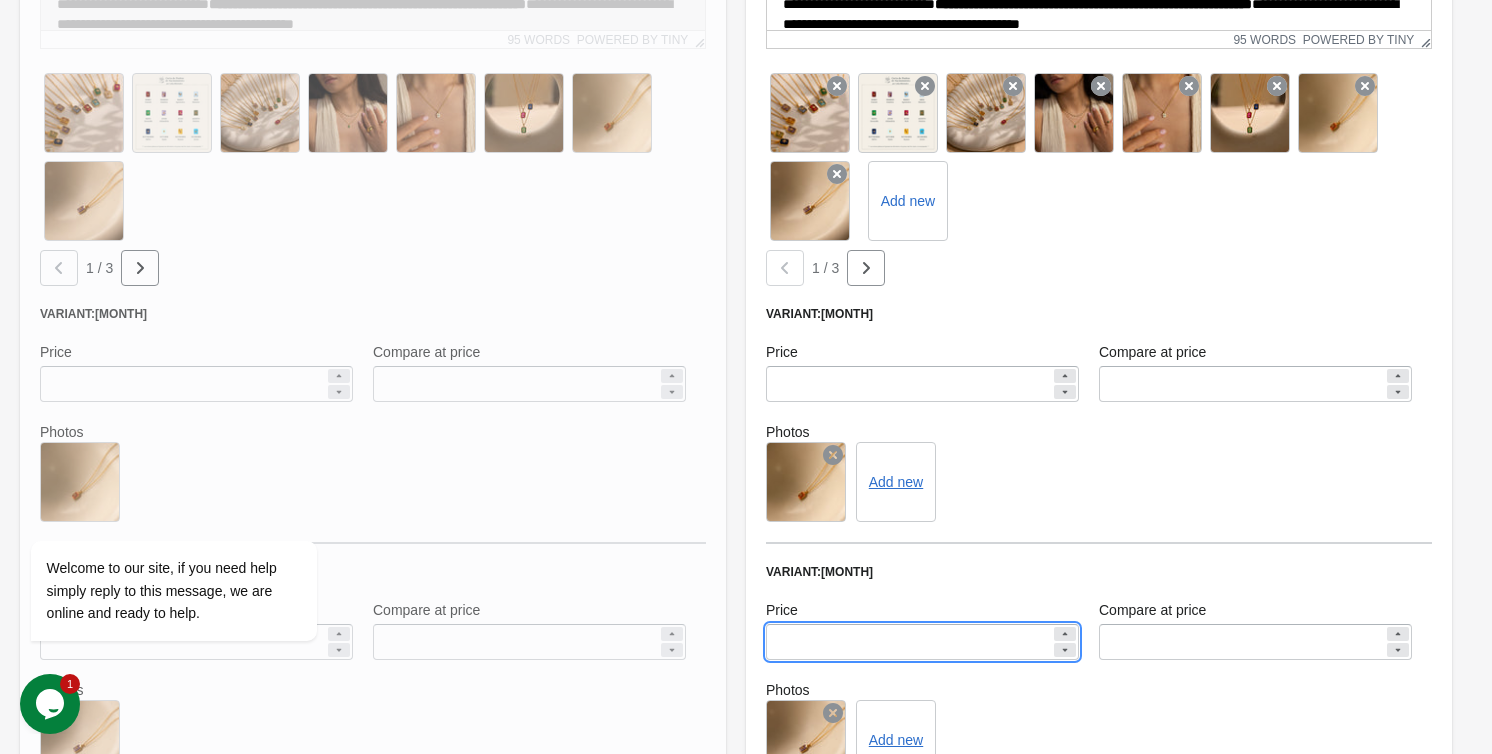 click on "*****" at bounding box center [908, 642] 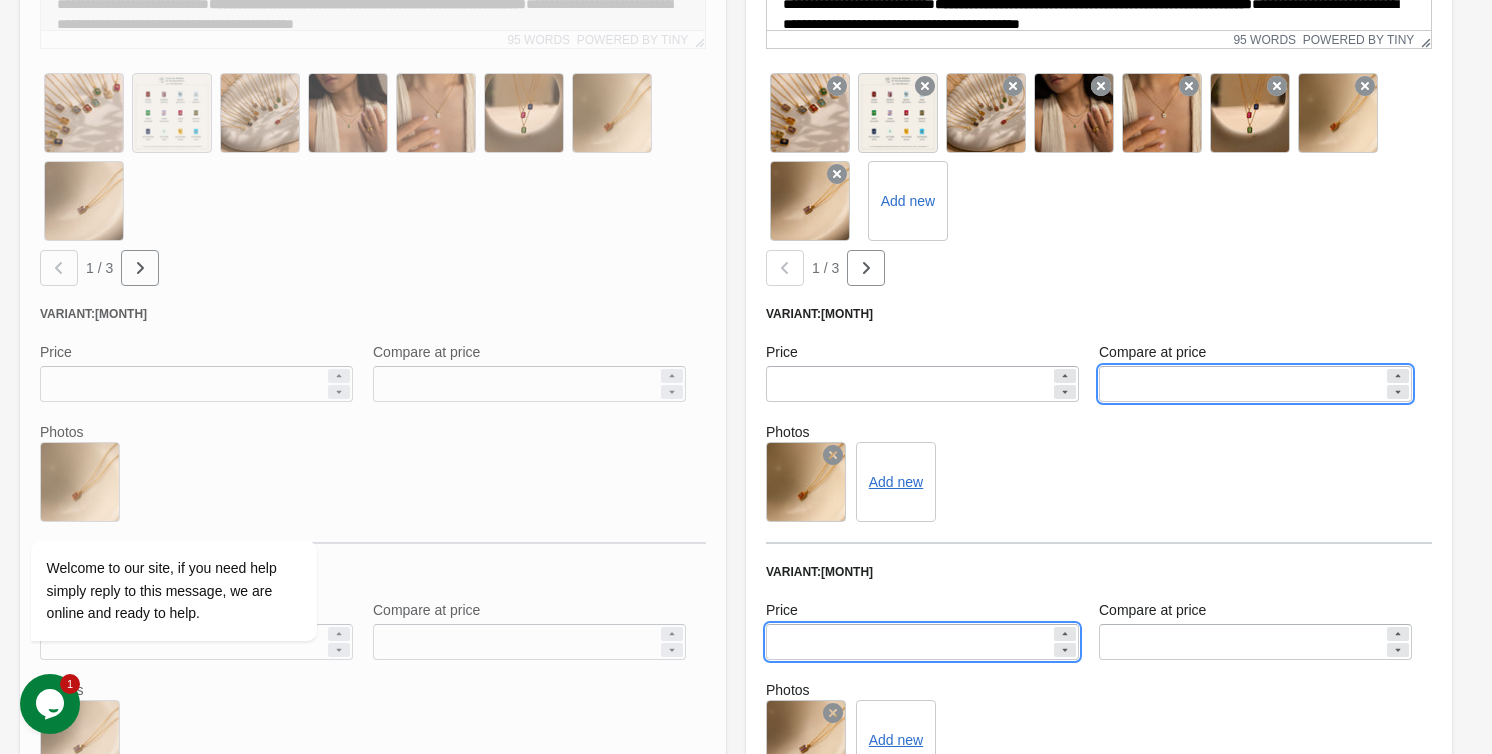 click on "*****" at bounding box center [1241, 384] 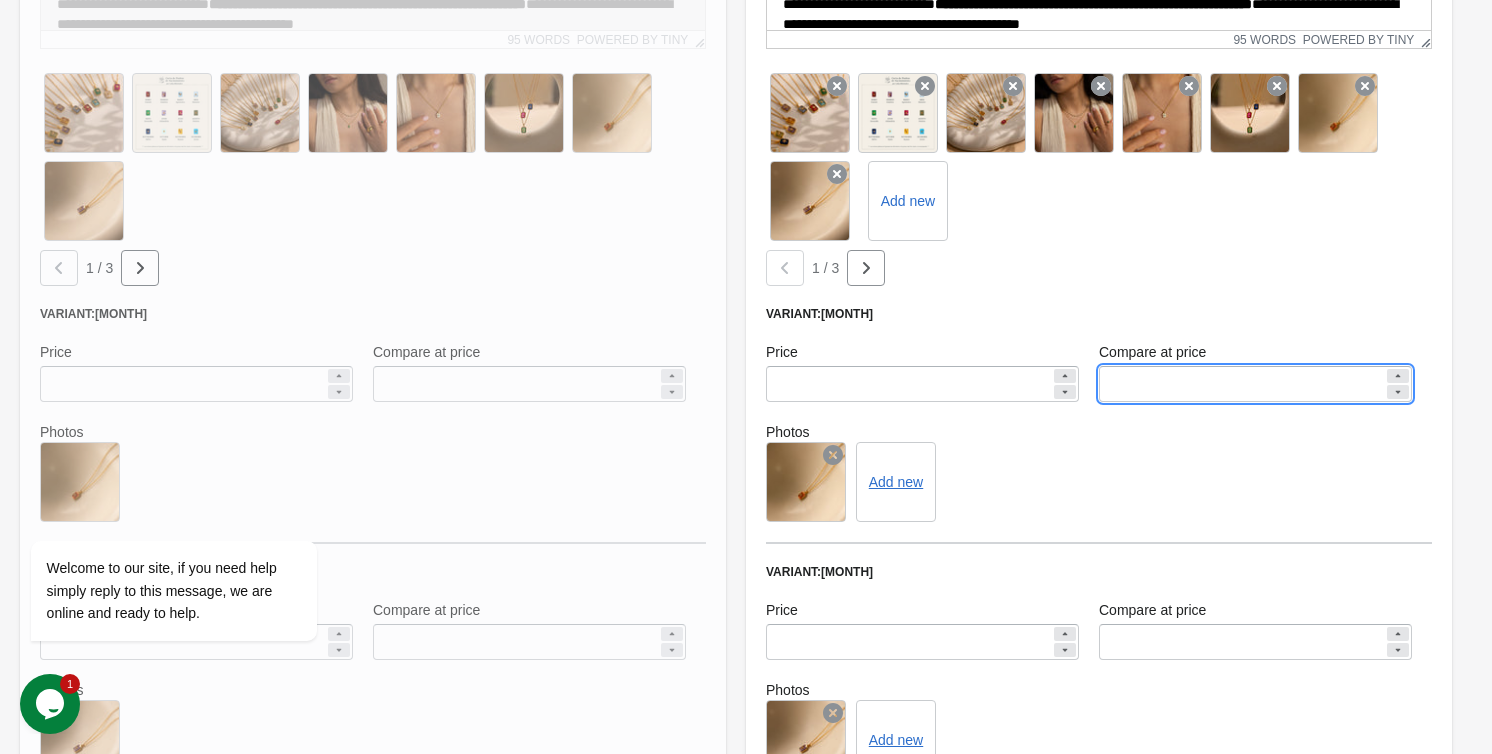 type on "*****" 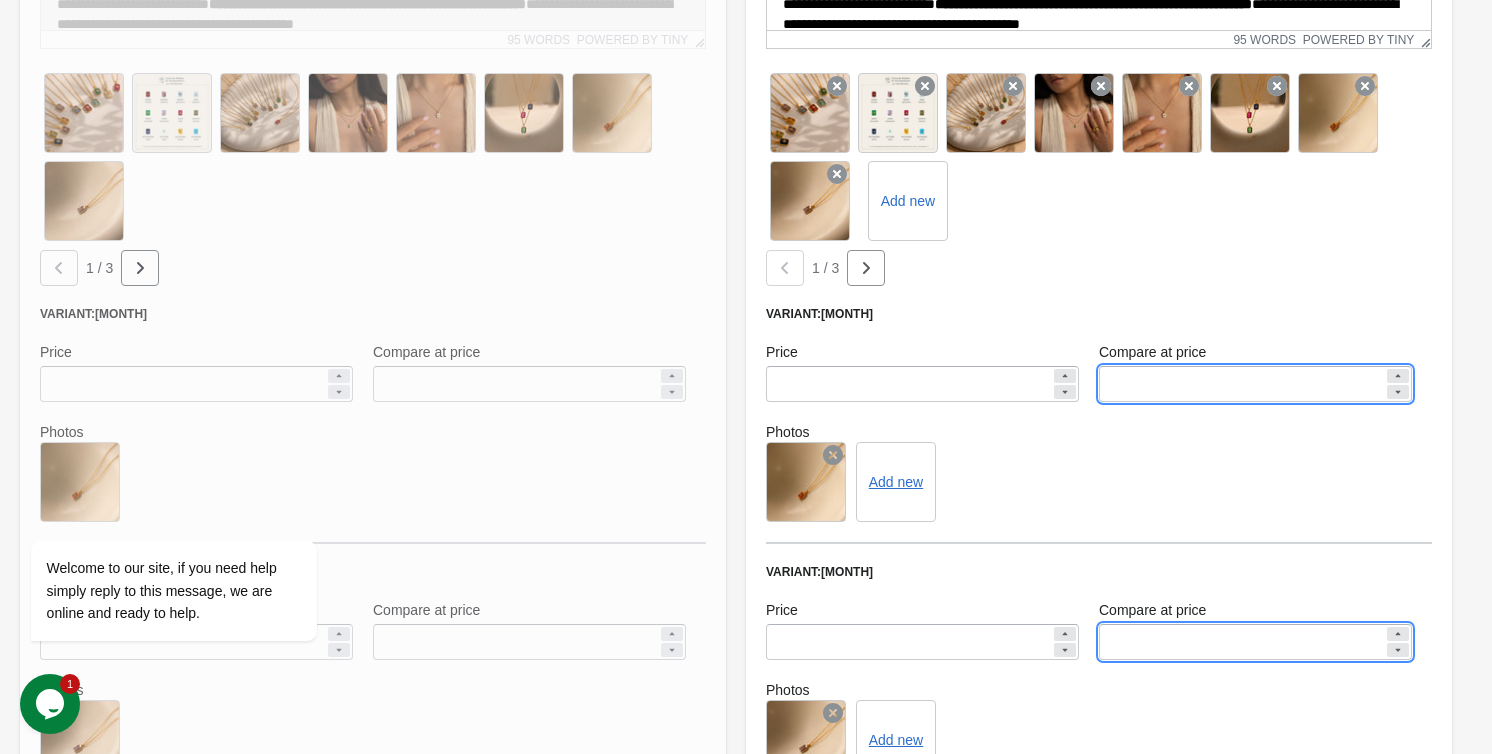 click on "*****" at bounding box center [1241, 642] 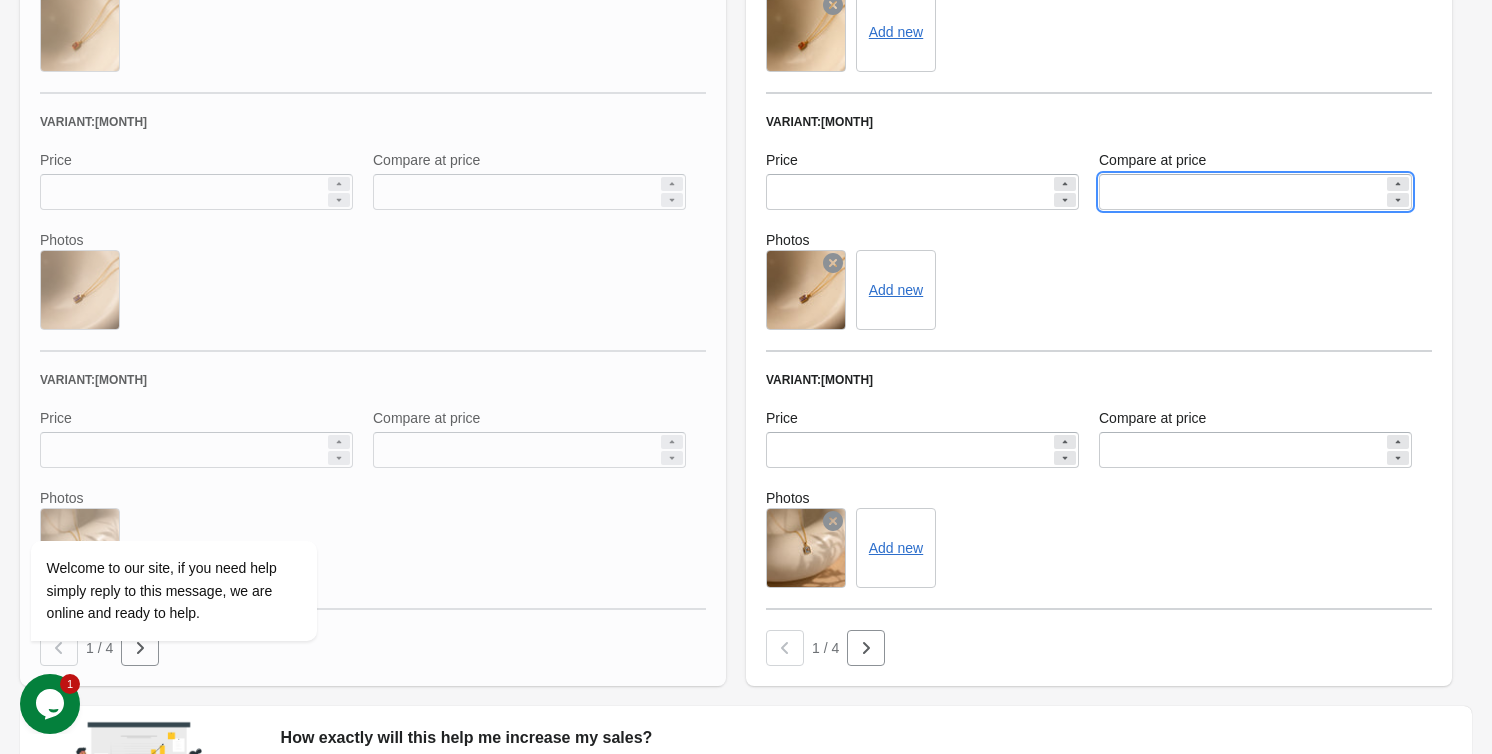 scroll, scrollTop: 1181, scrollLeft: 0, axis: vertical 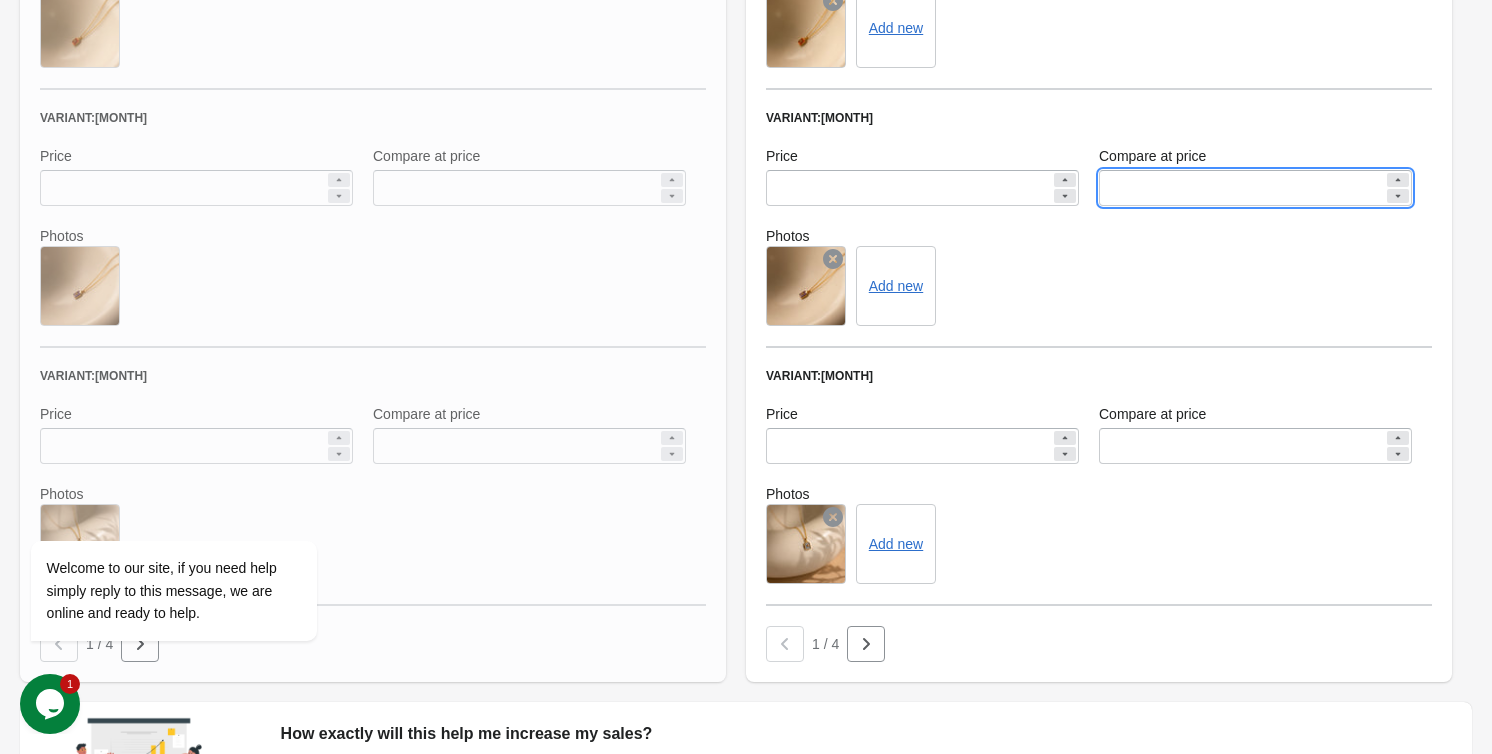 type on "*****" 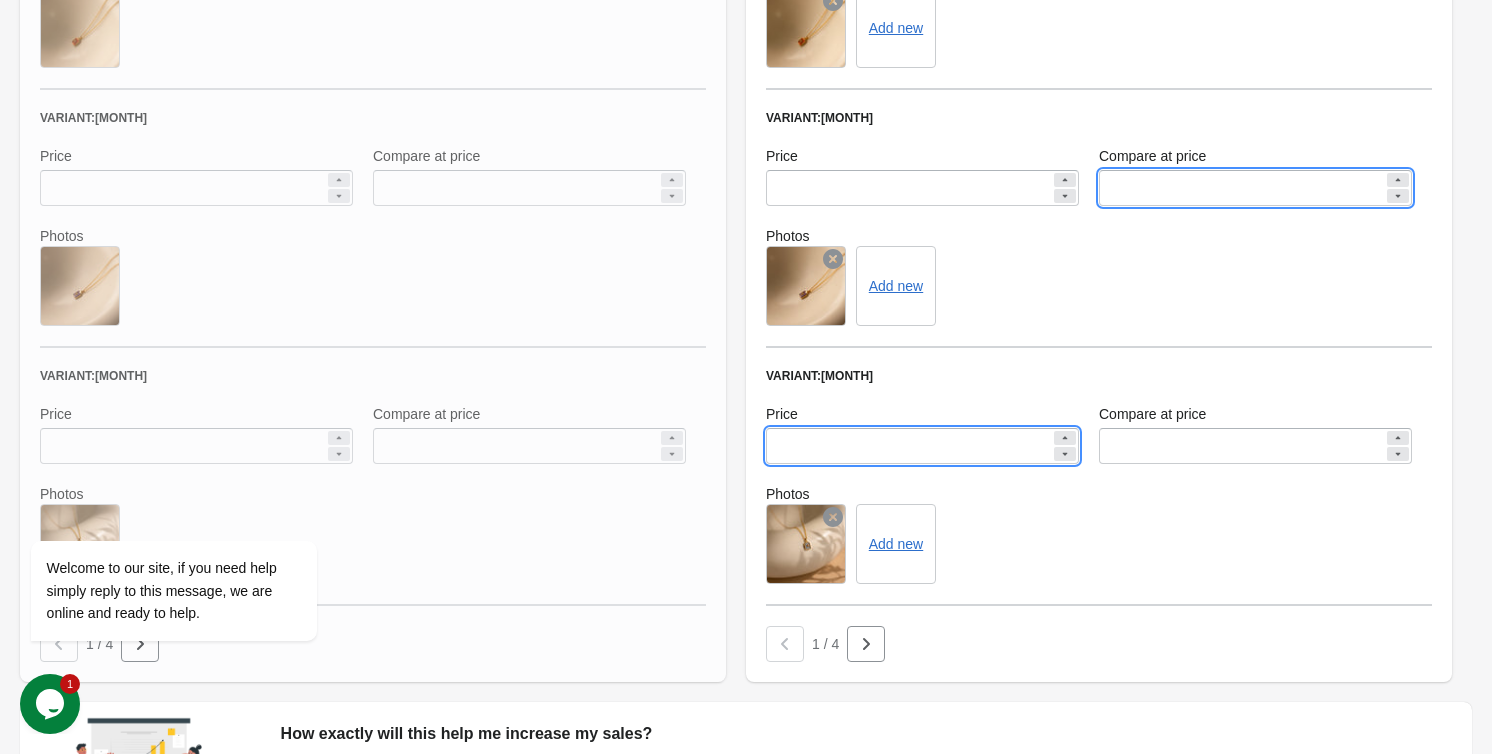 click on "*****" at bounding box center (908, 446) 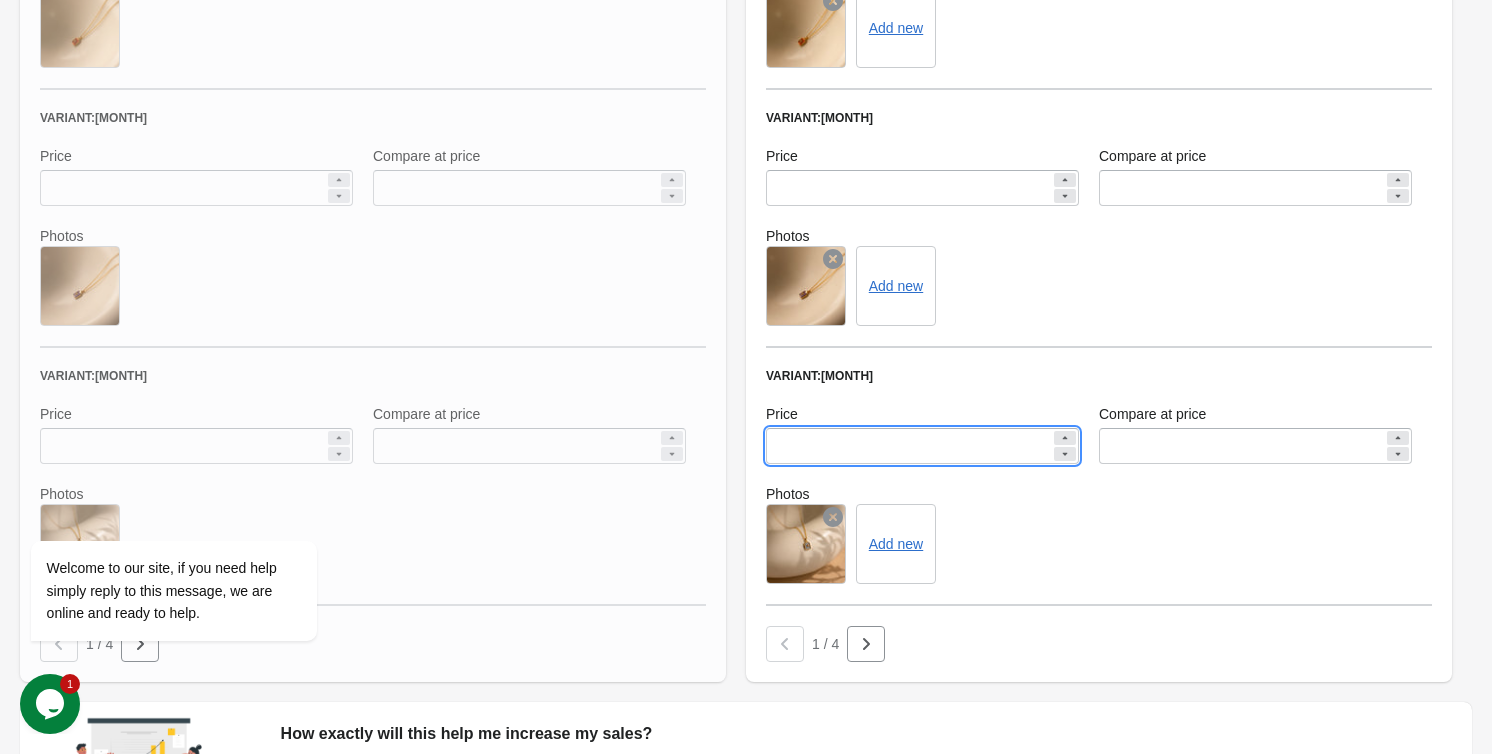 click on "*****" at bounding box center (908, 446) 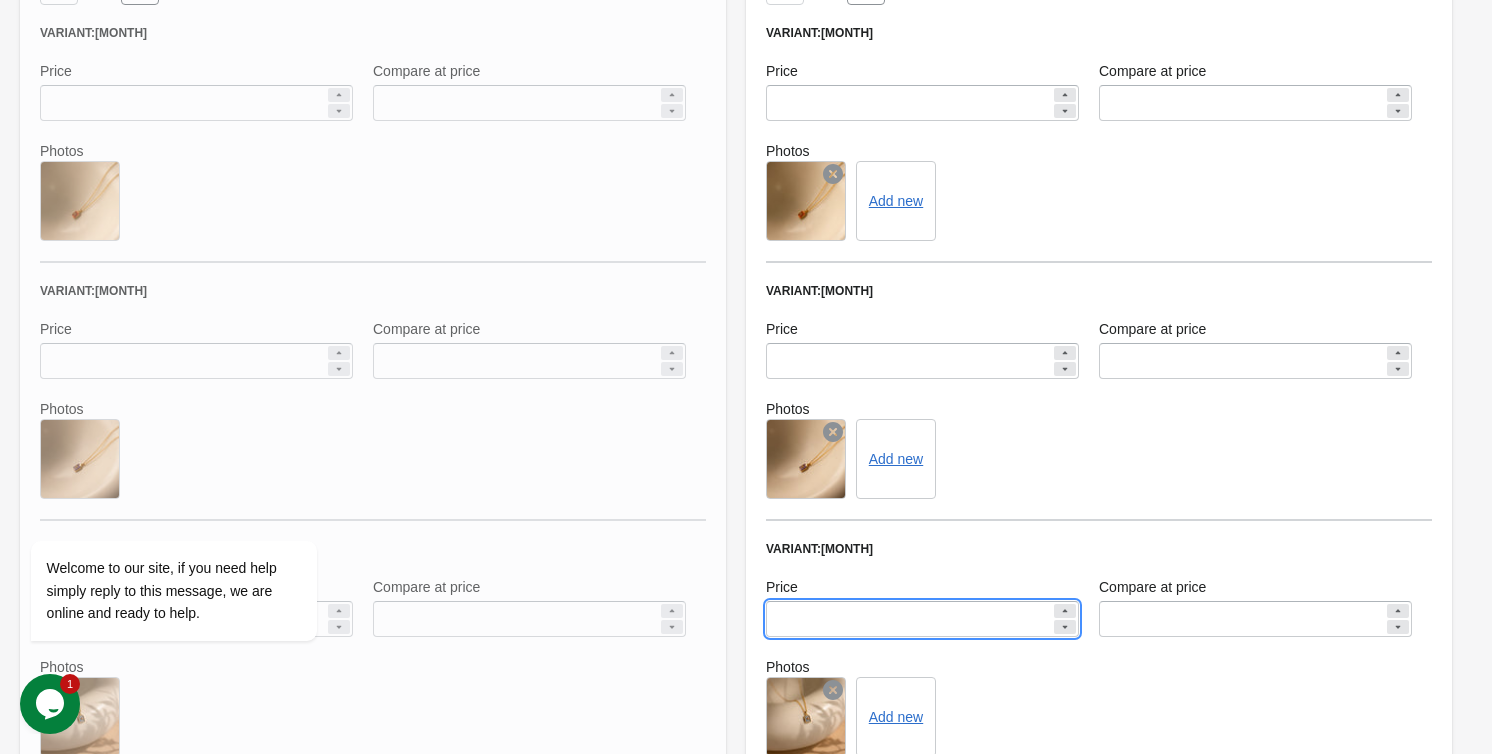 scroll, scrollTop: 1000, scrollLeft: 0, axis: vertical 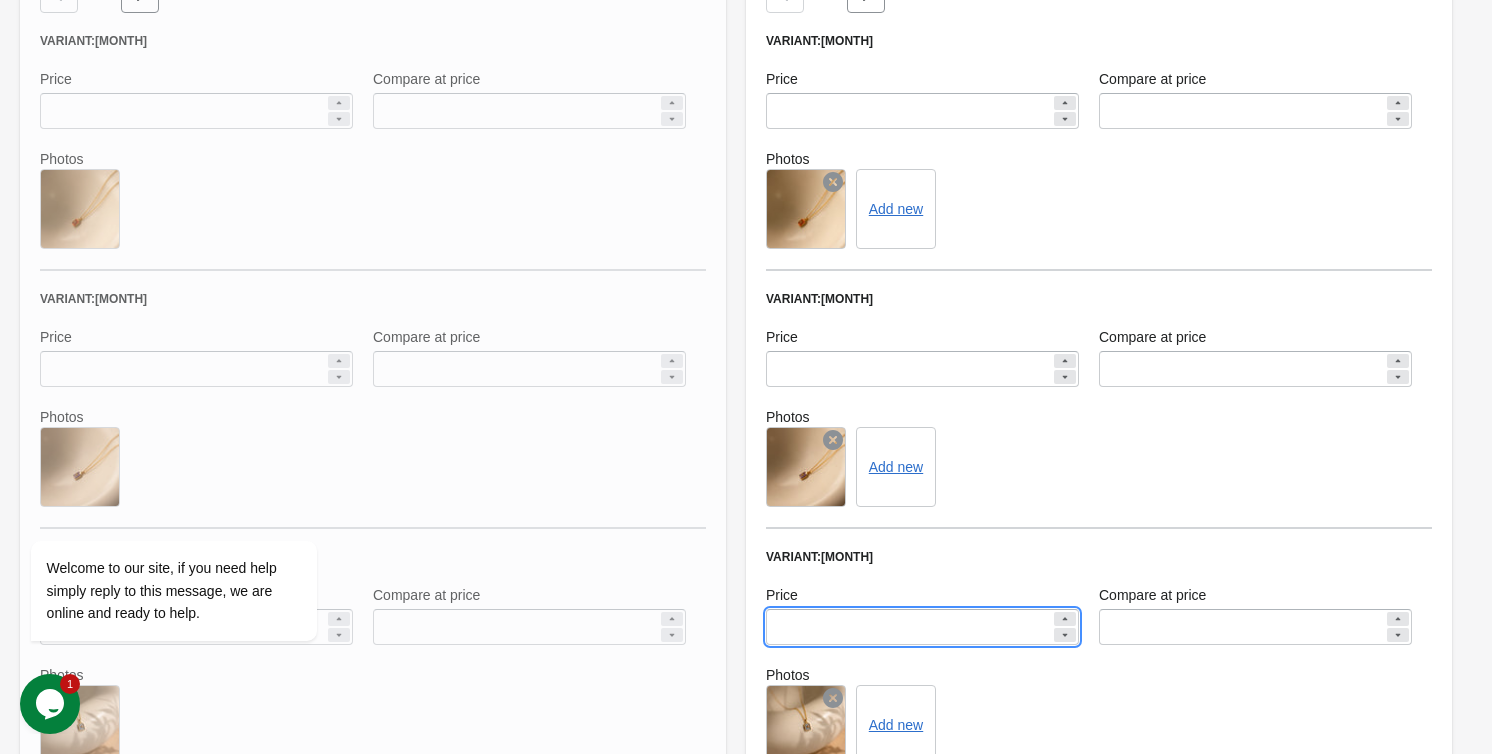 type on "*****" 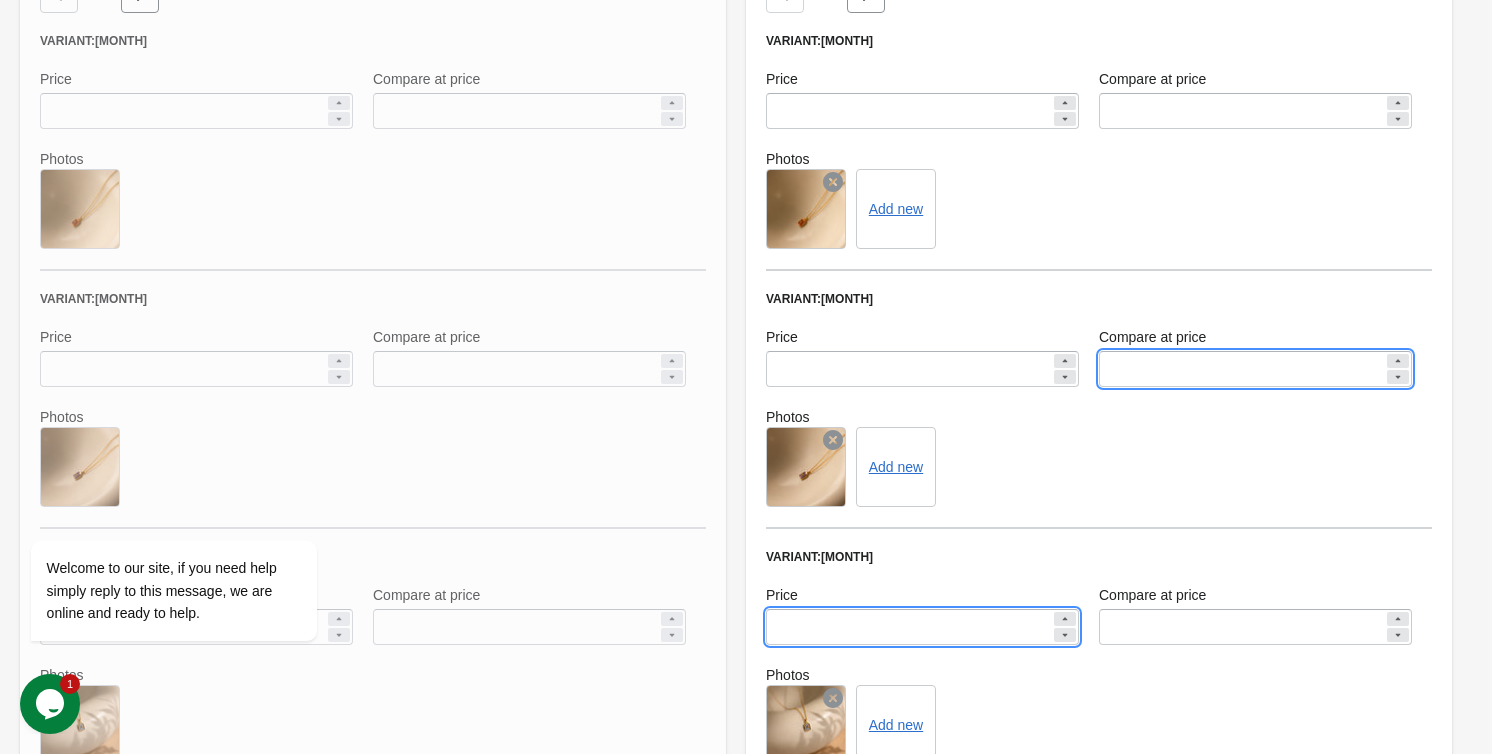 click on "*****" at bounding box center [1241, 369] 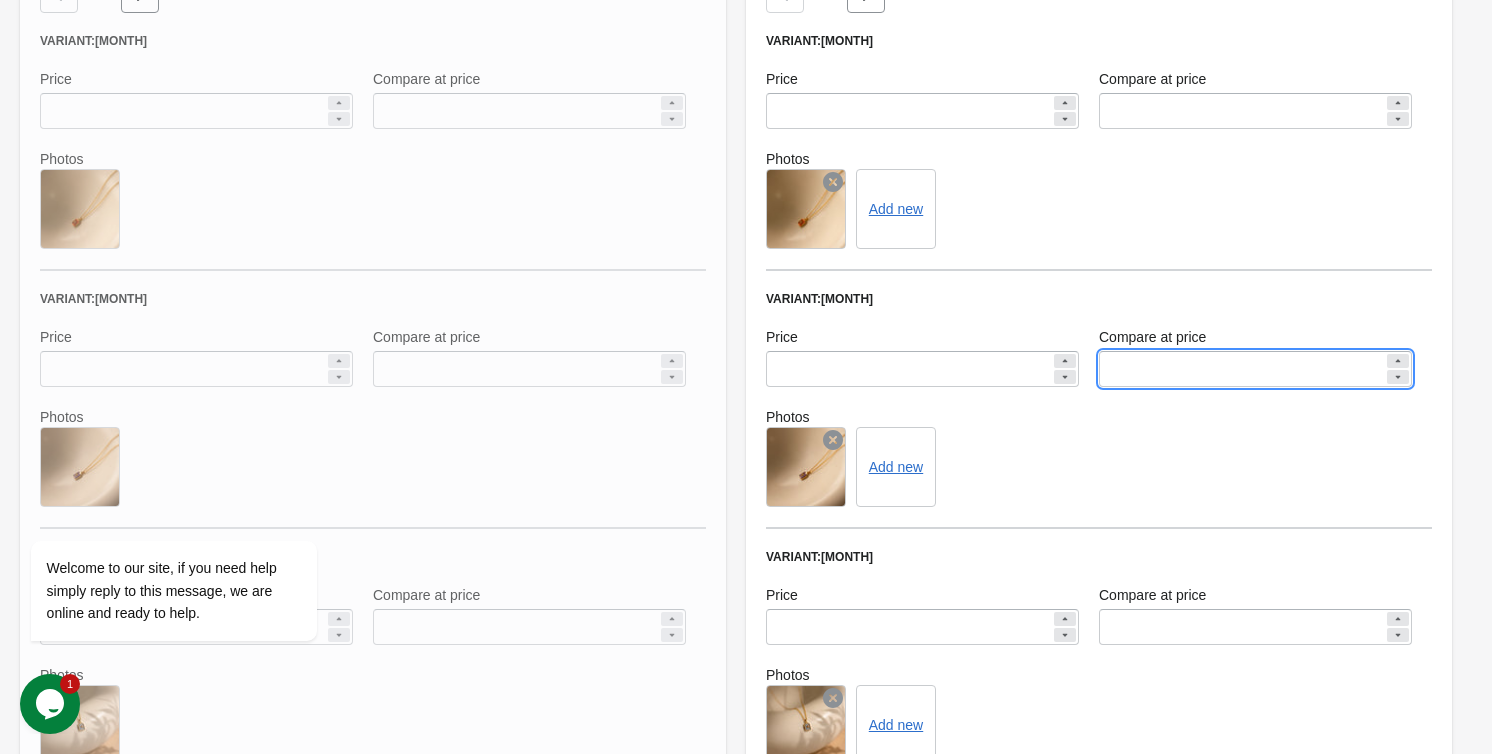 type on "*****" 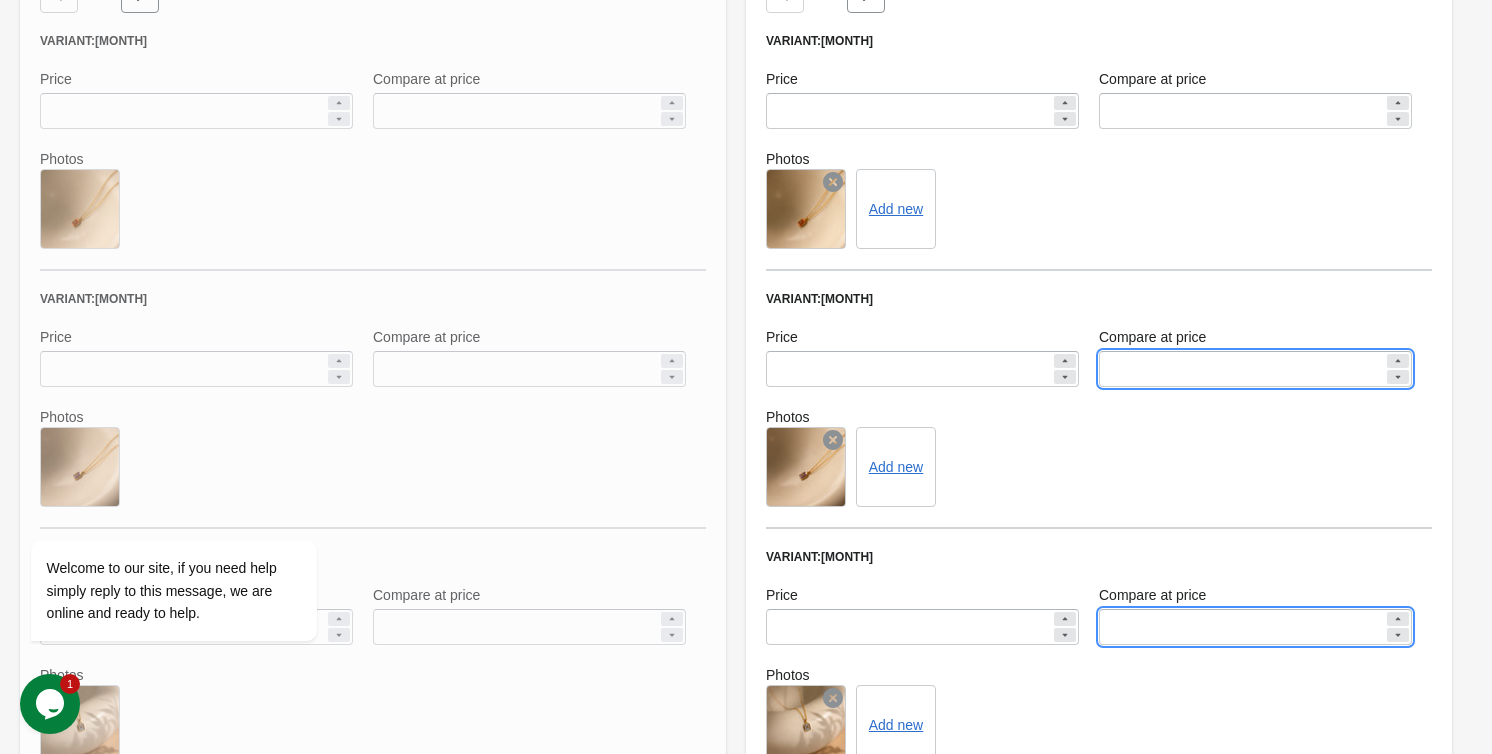 click on "*****" at bounding box center (1241, 627) 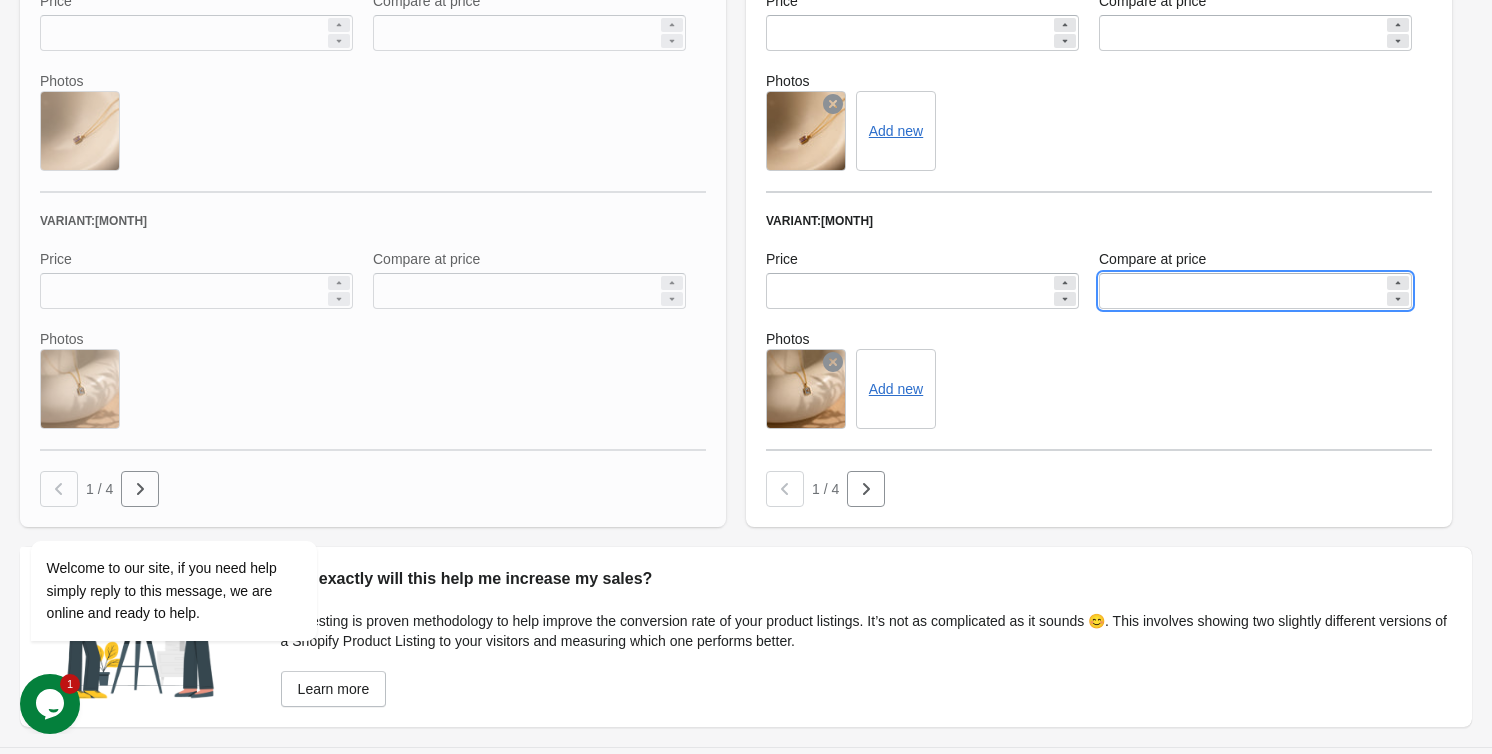 scroll, scrollTop: 1412, scrollLeft: 0, axis: vertical 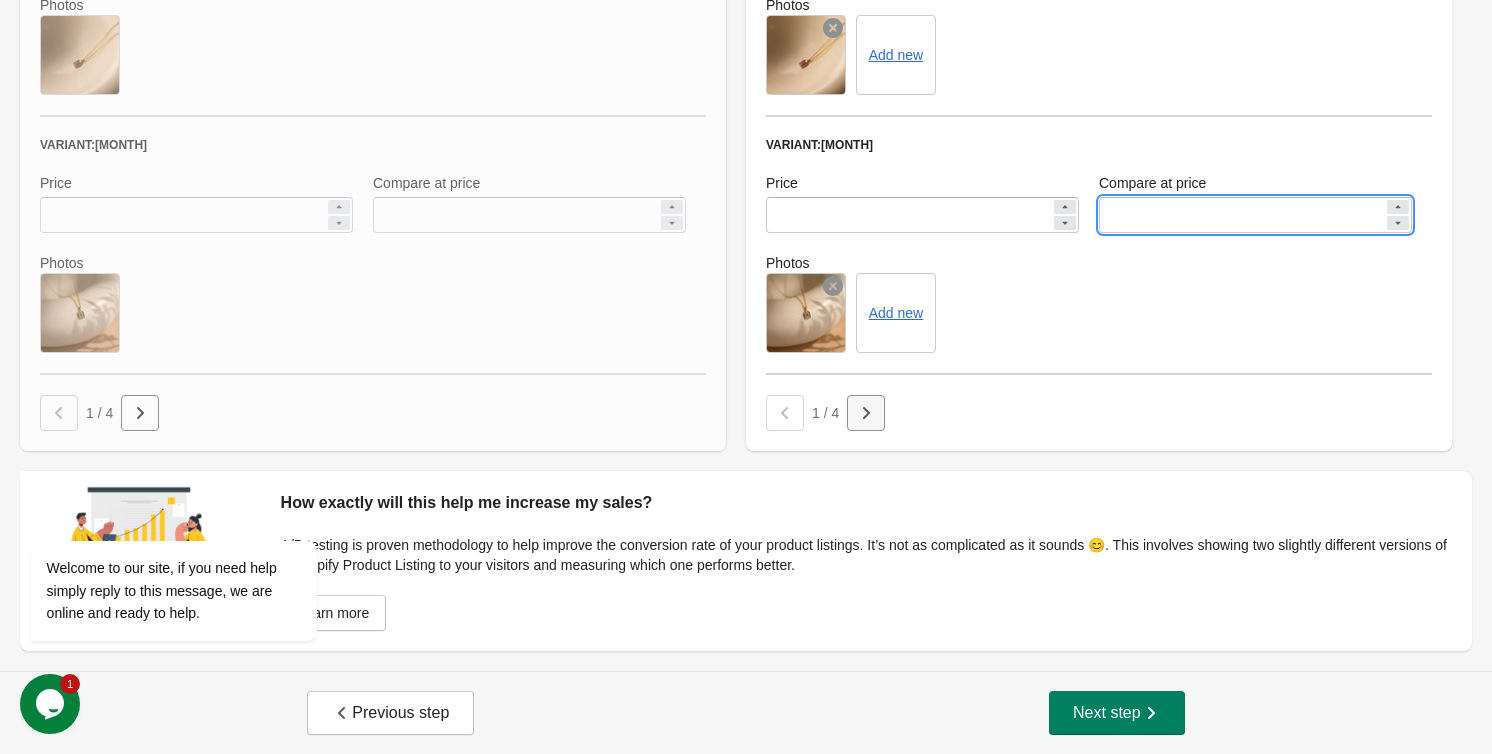 type on "*****" 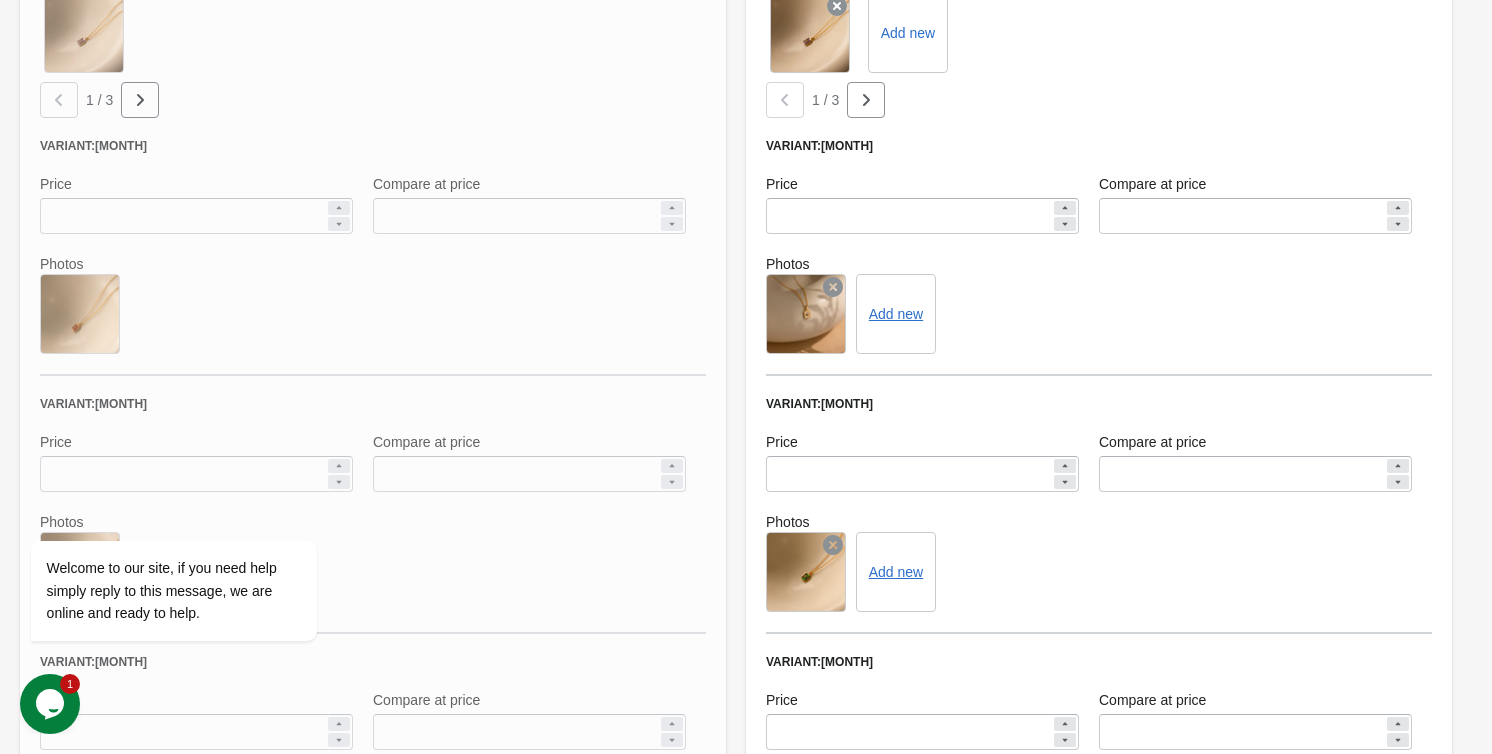 scroll, scrollTop: 776, scrollLeft: 0, axis: vertical 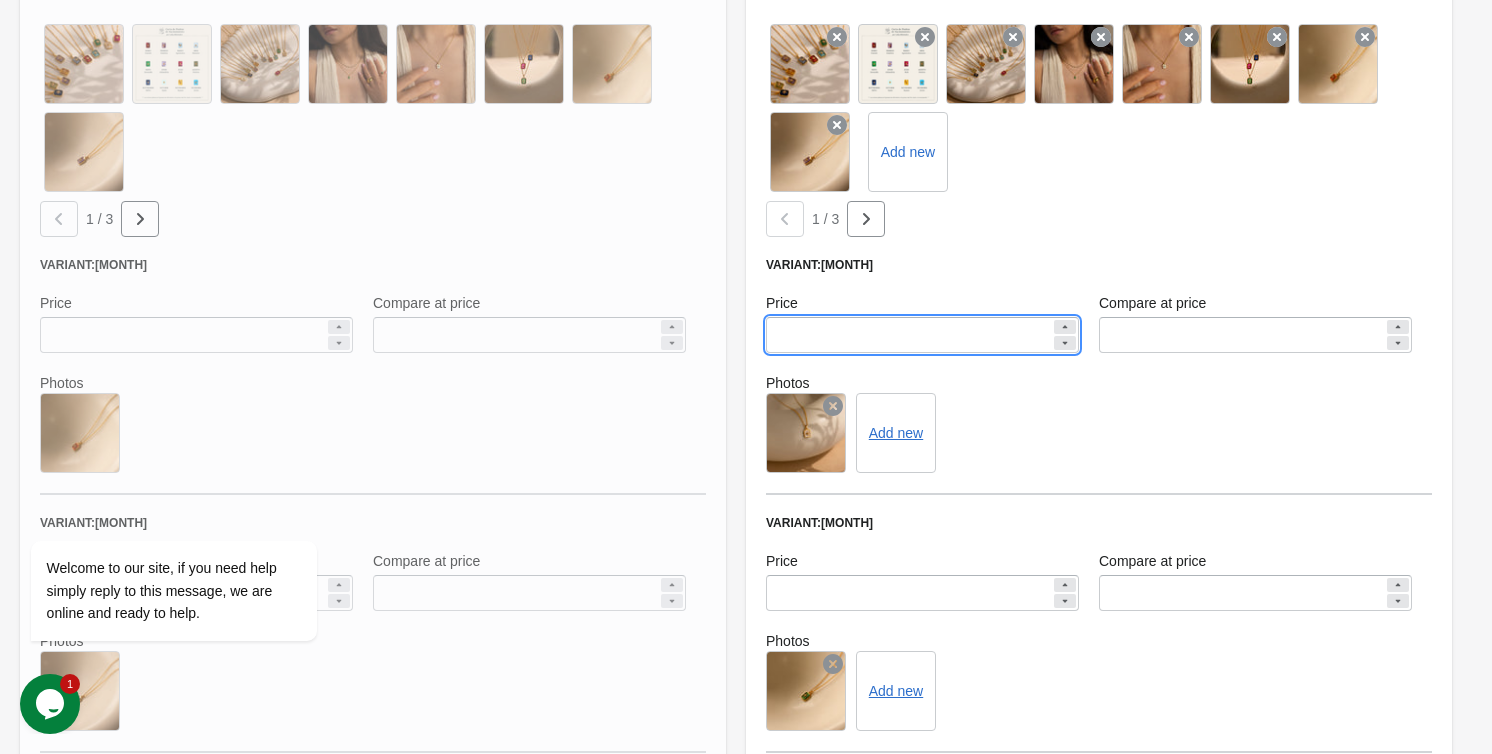 click on "*****" at bounding box center [908, 335] 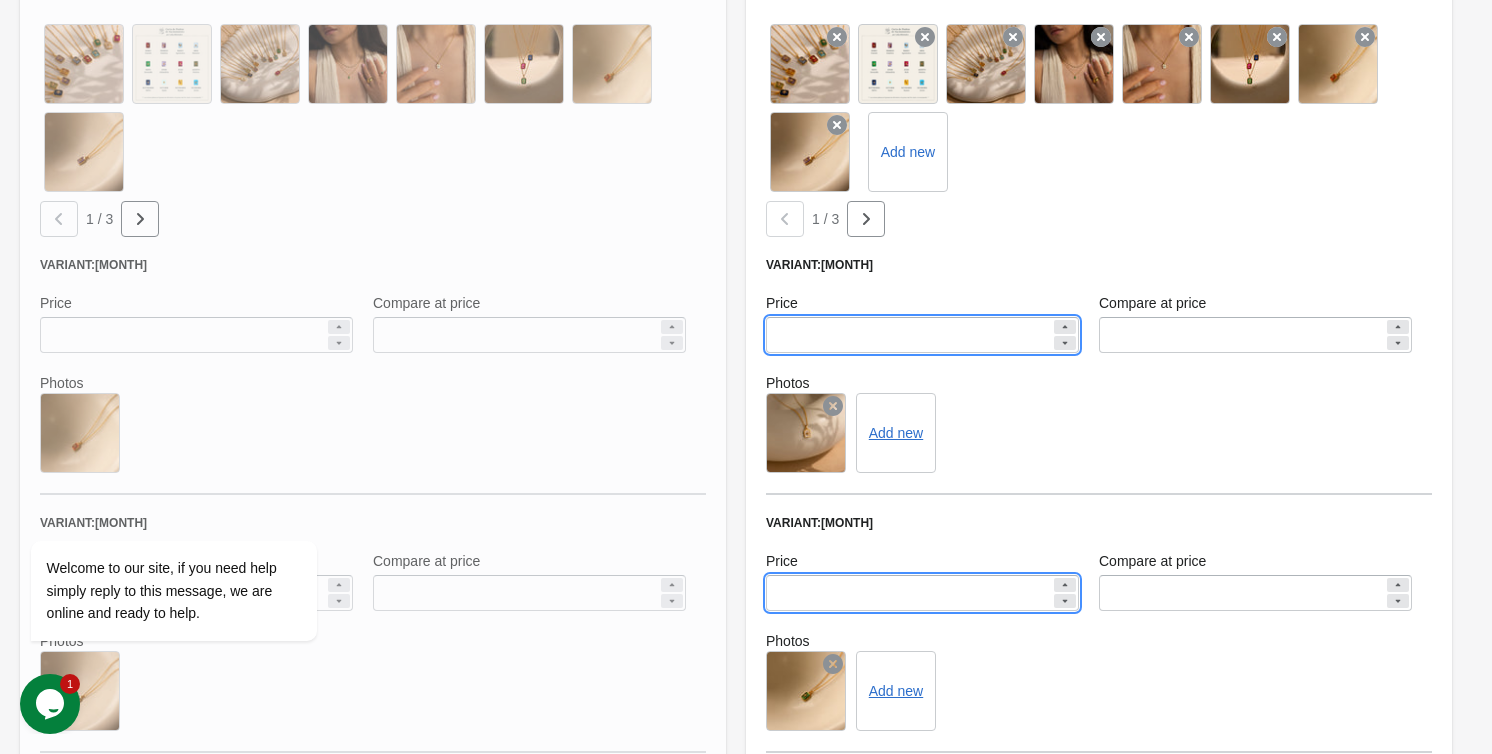 click on "*****" at bounding box center [908, 593] 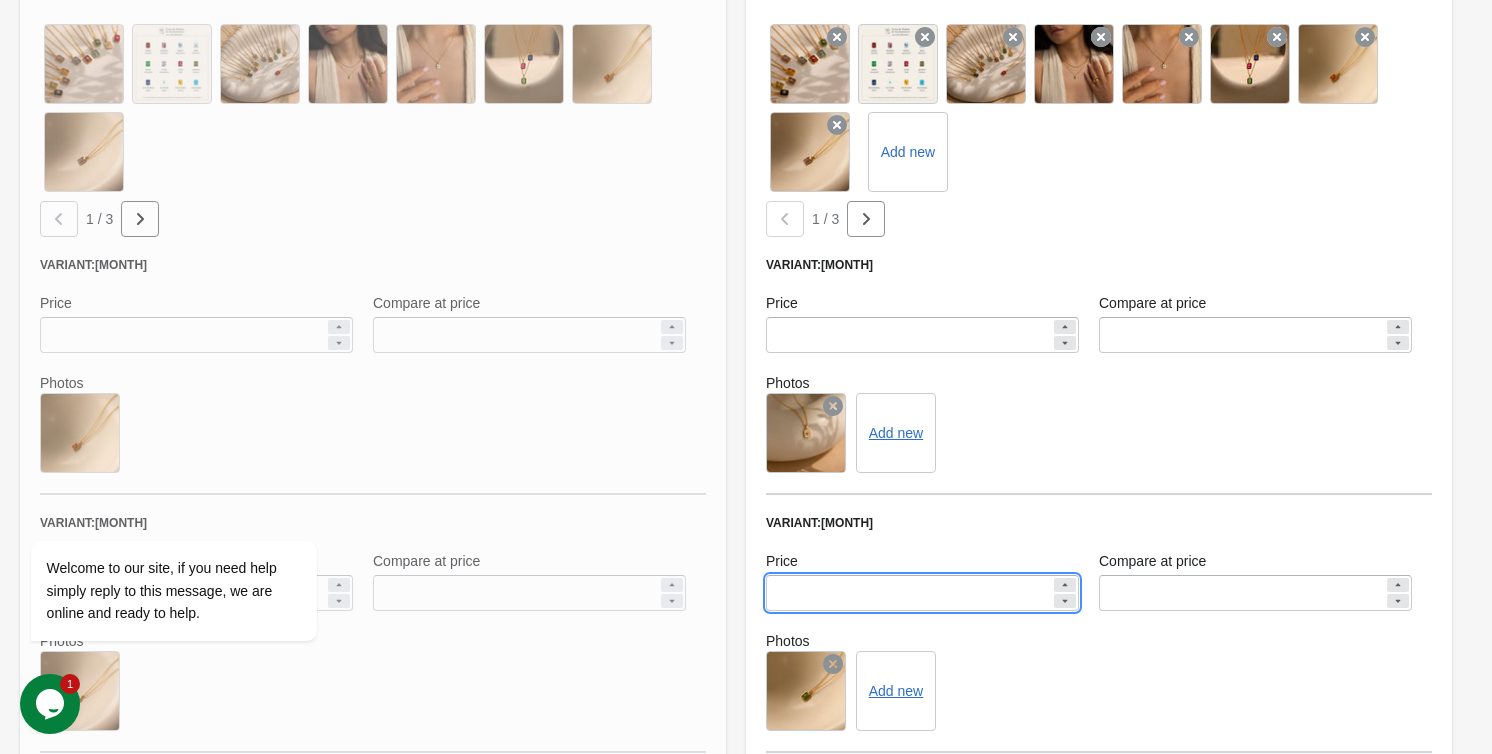 click on "*****" at bounding box center (908, 593) 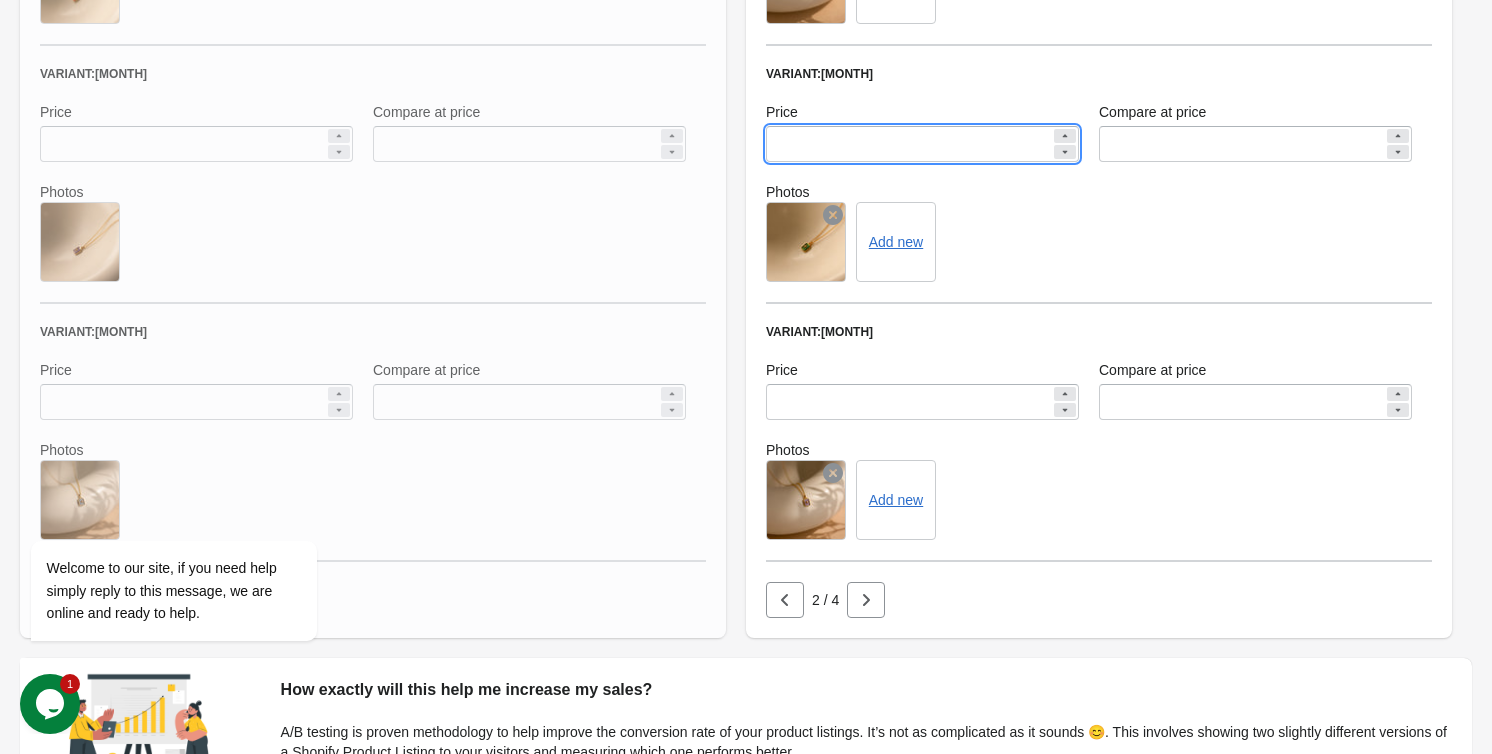 scroll, scrollTop: 1230, scrollLeft: 0, axis: vertical 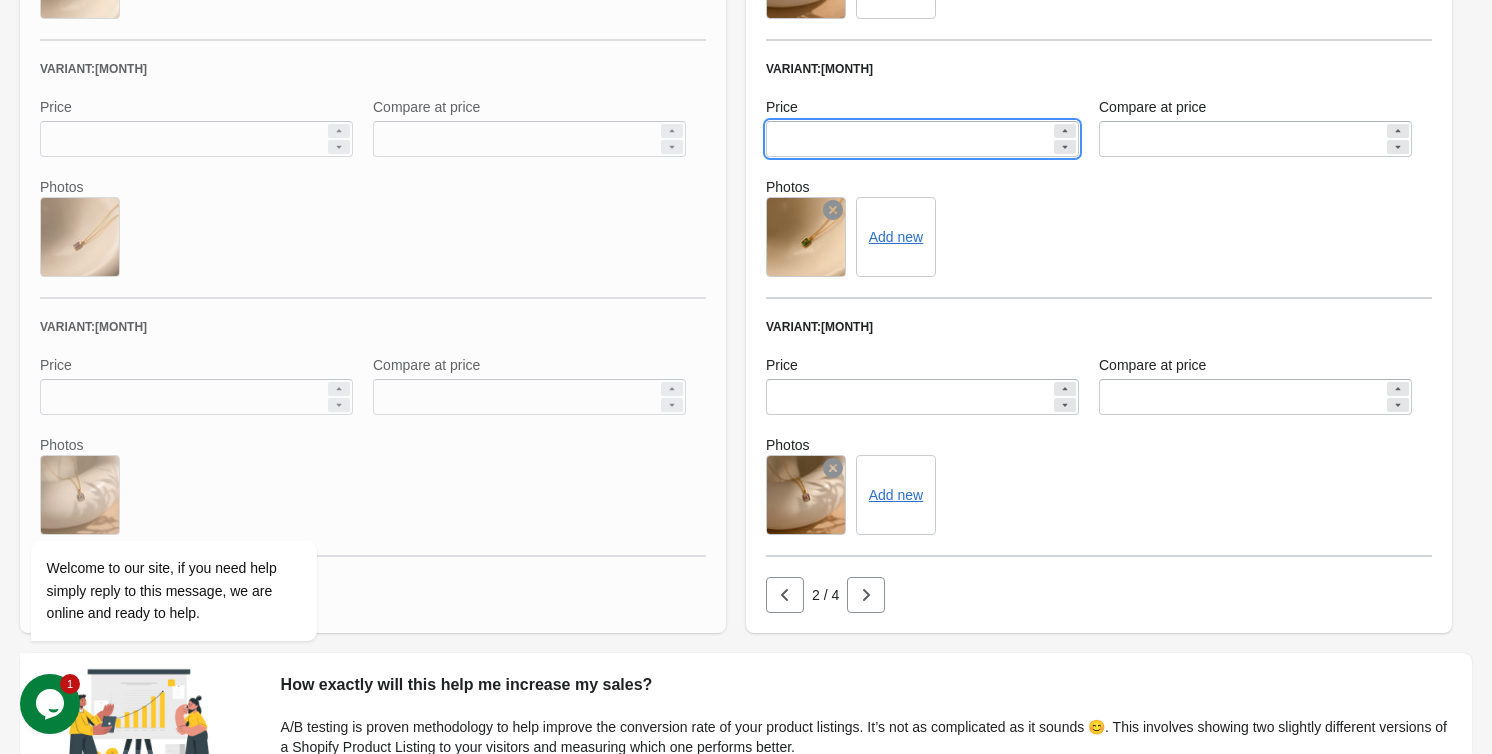 type on "*****" 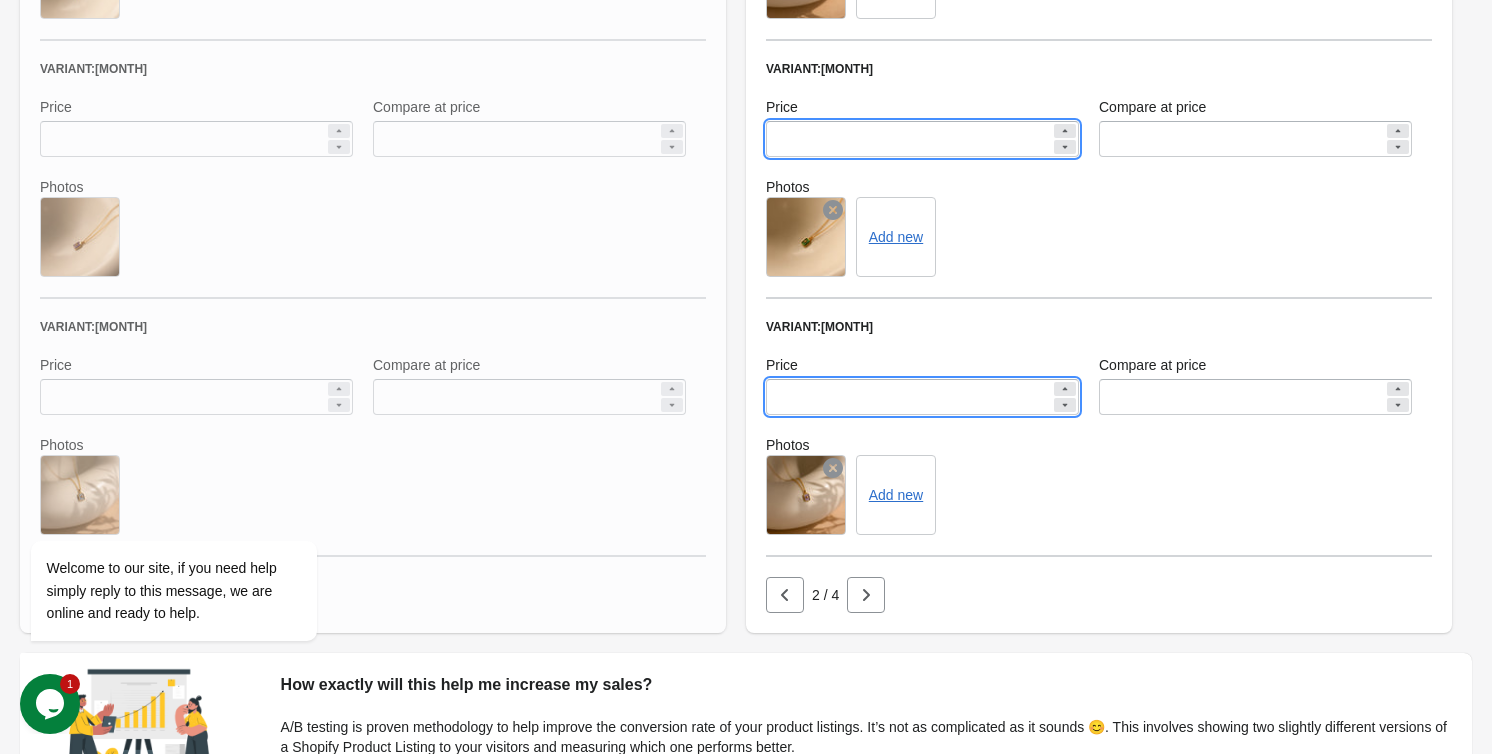 click on "*****" at bounding box center (908, 397) 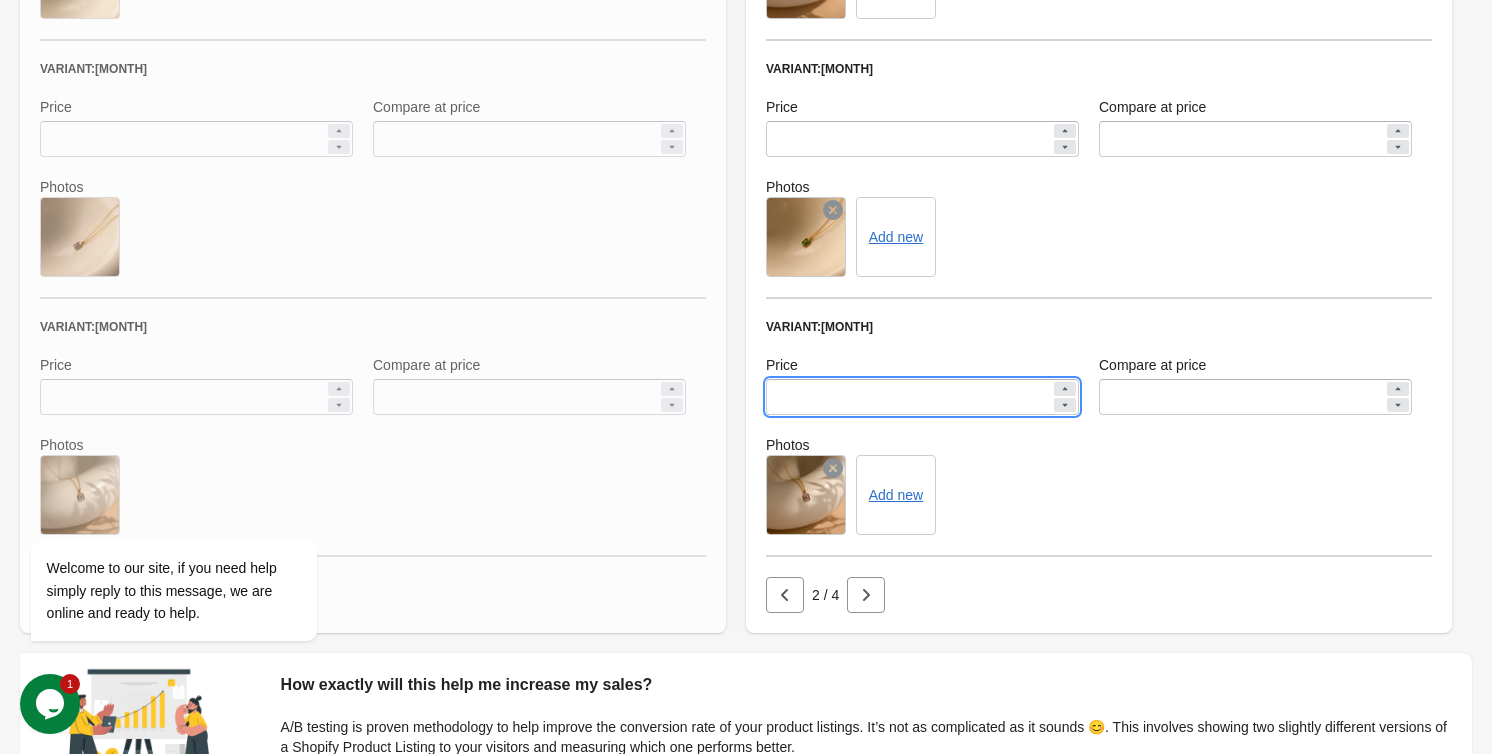 click on "*****" at bounding box center (908, 397) 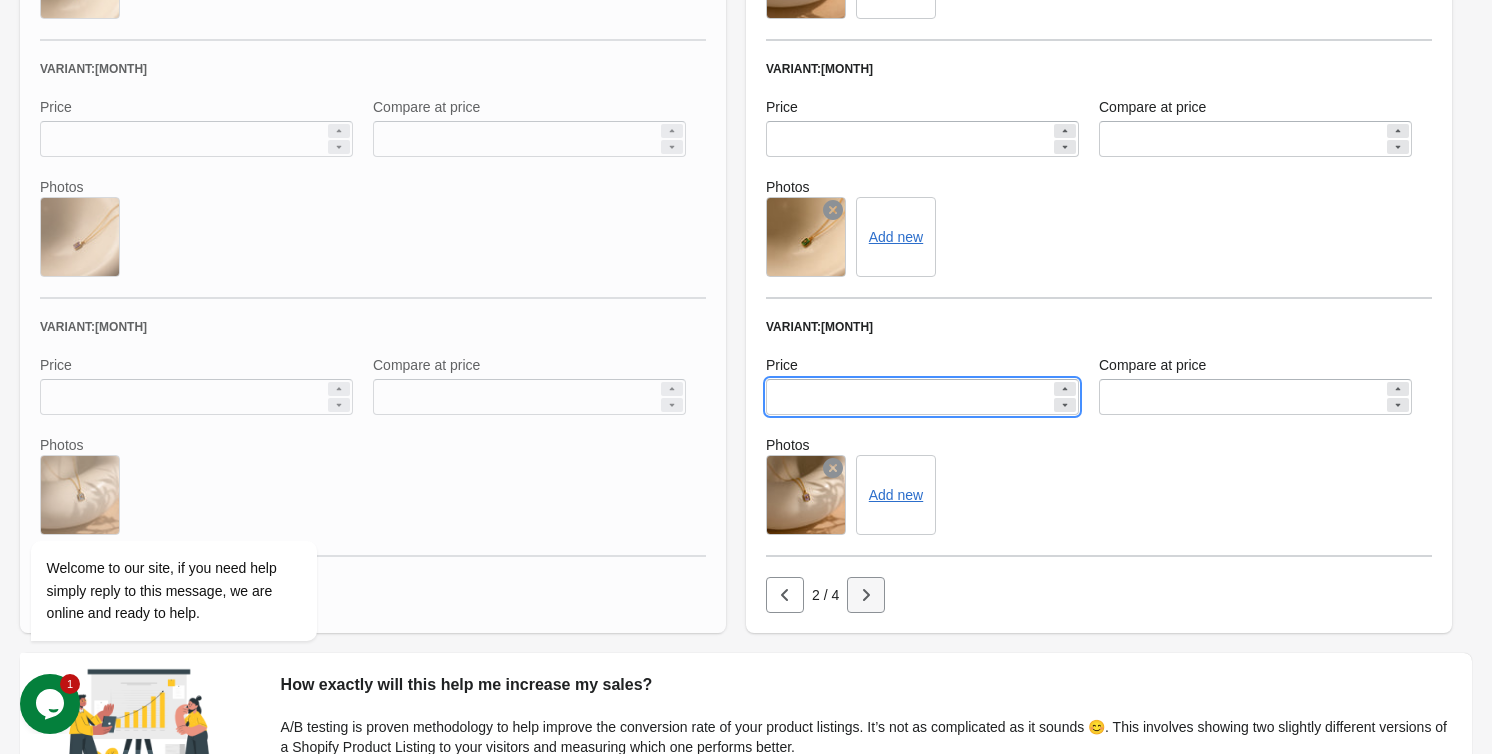 type on "*****" 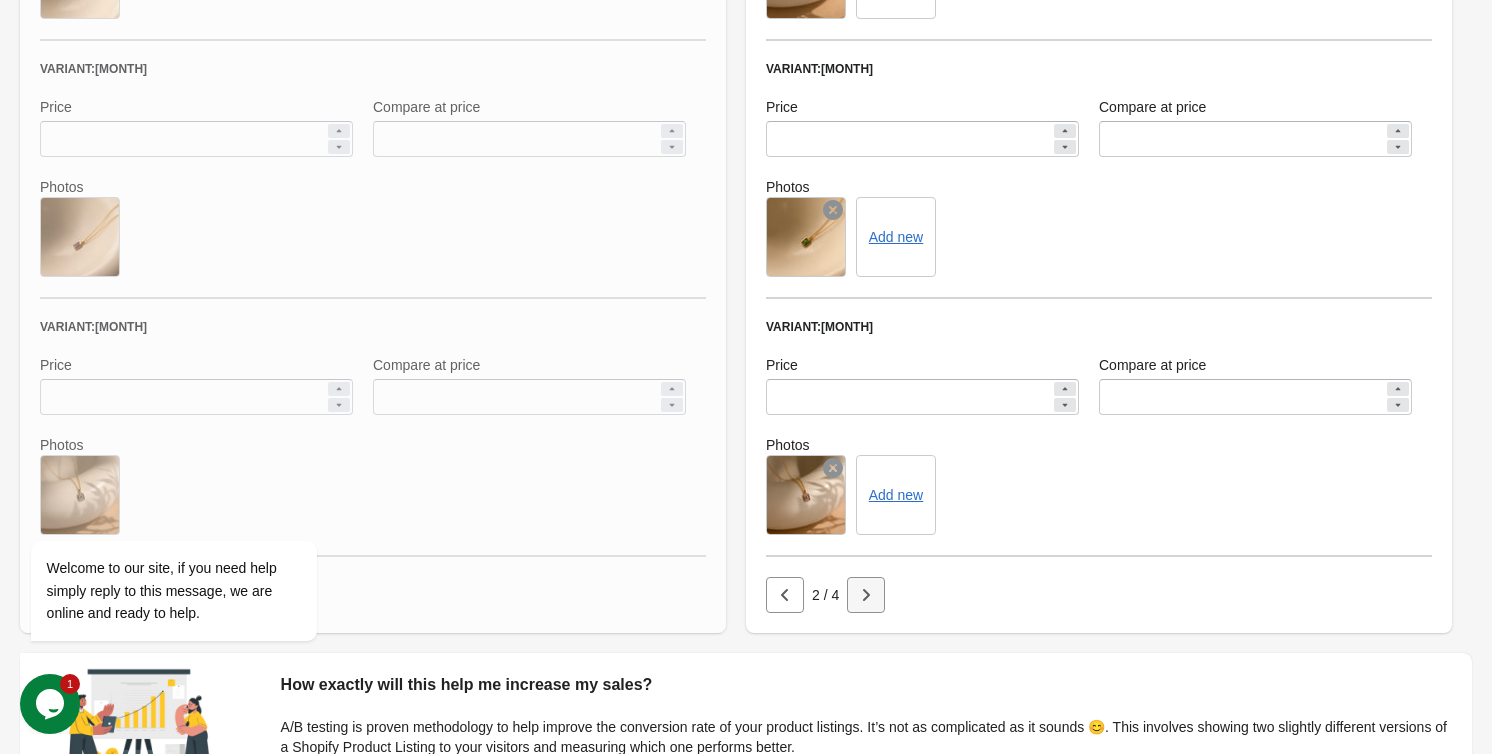 click at bounding box center [866, 595] 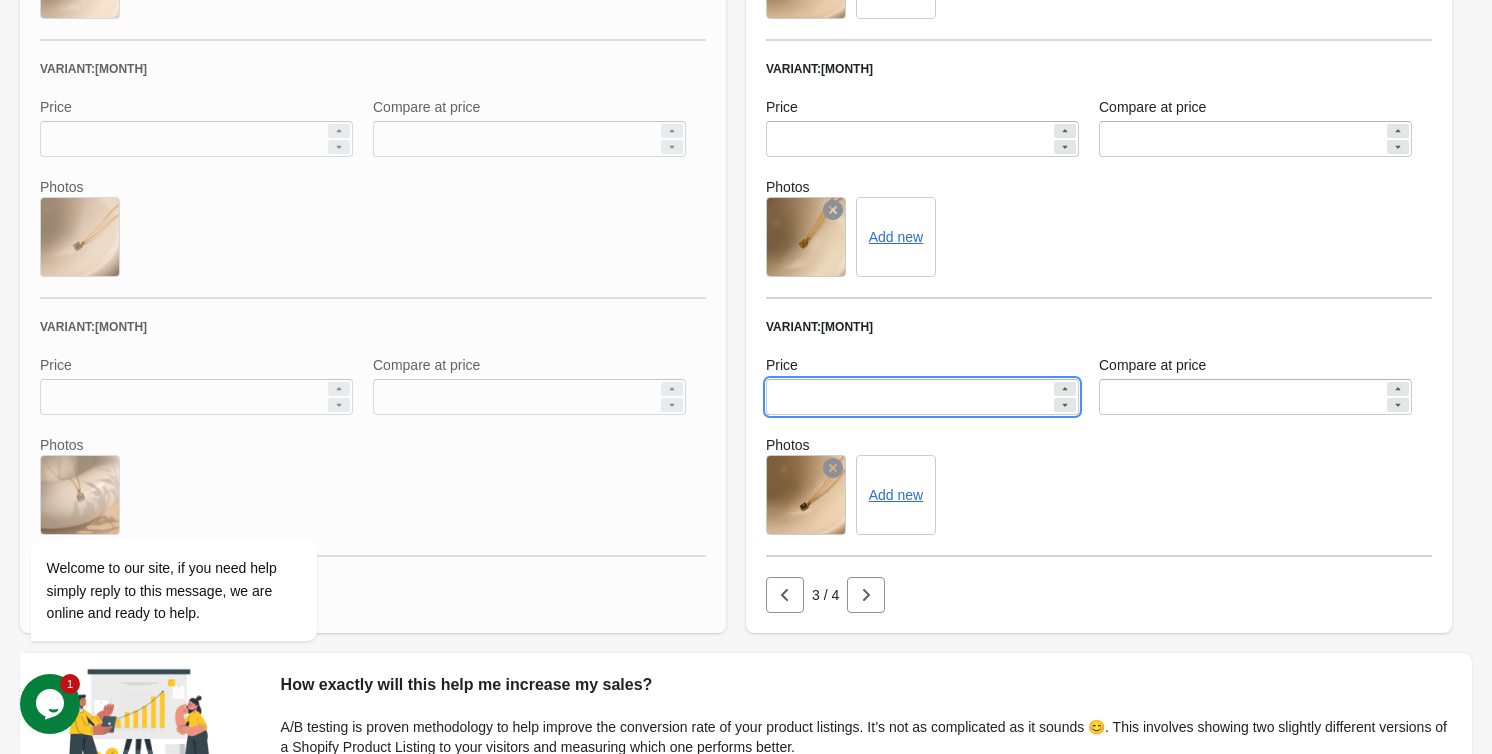 click on "*****" at bounding box center (908, 397) 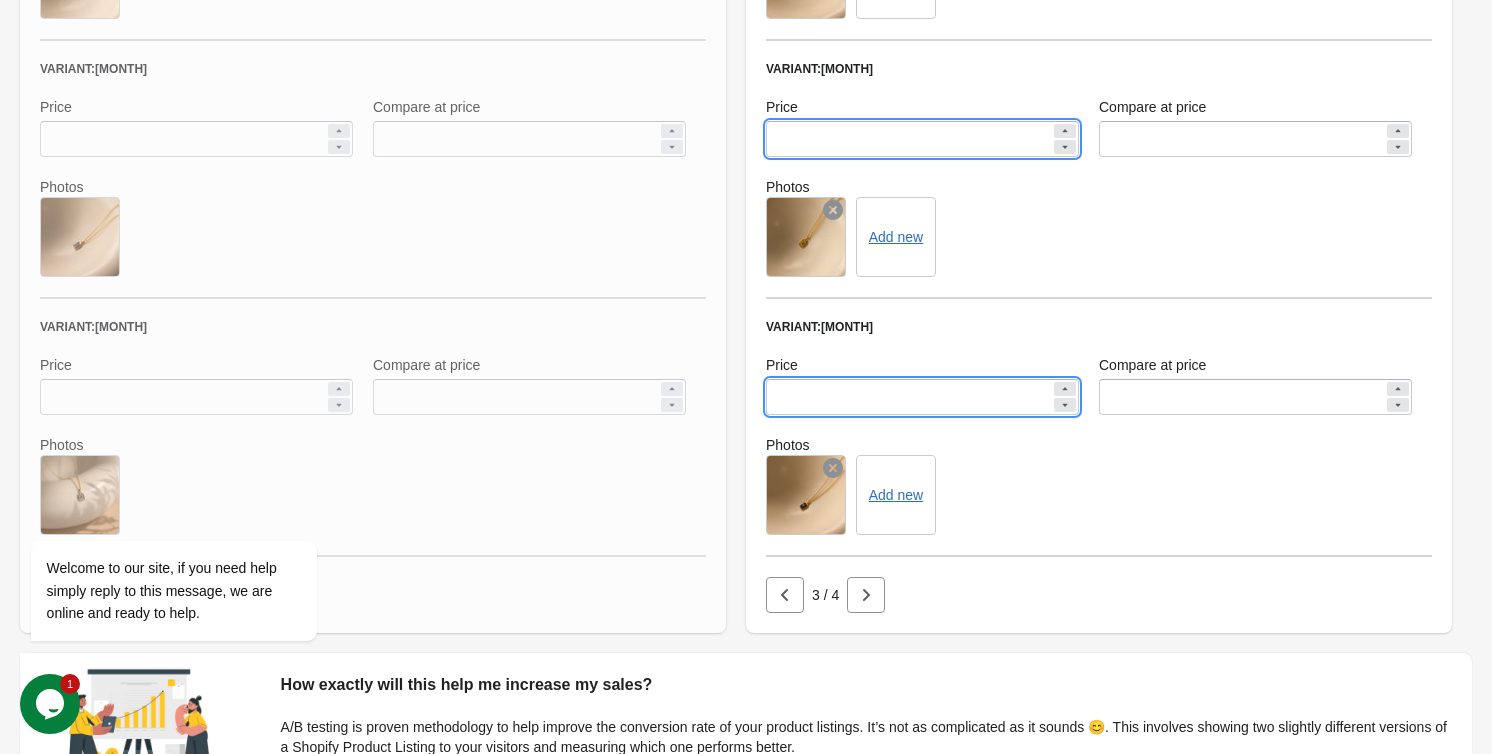 click on "*****" at bounding box center (908, 139) 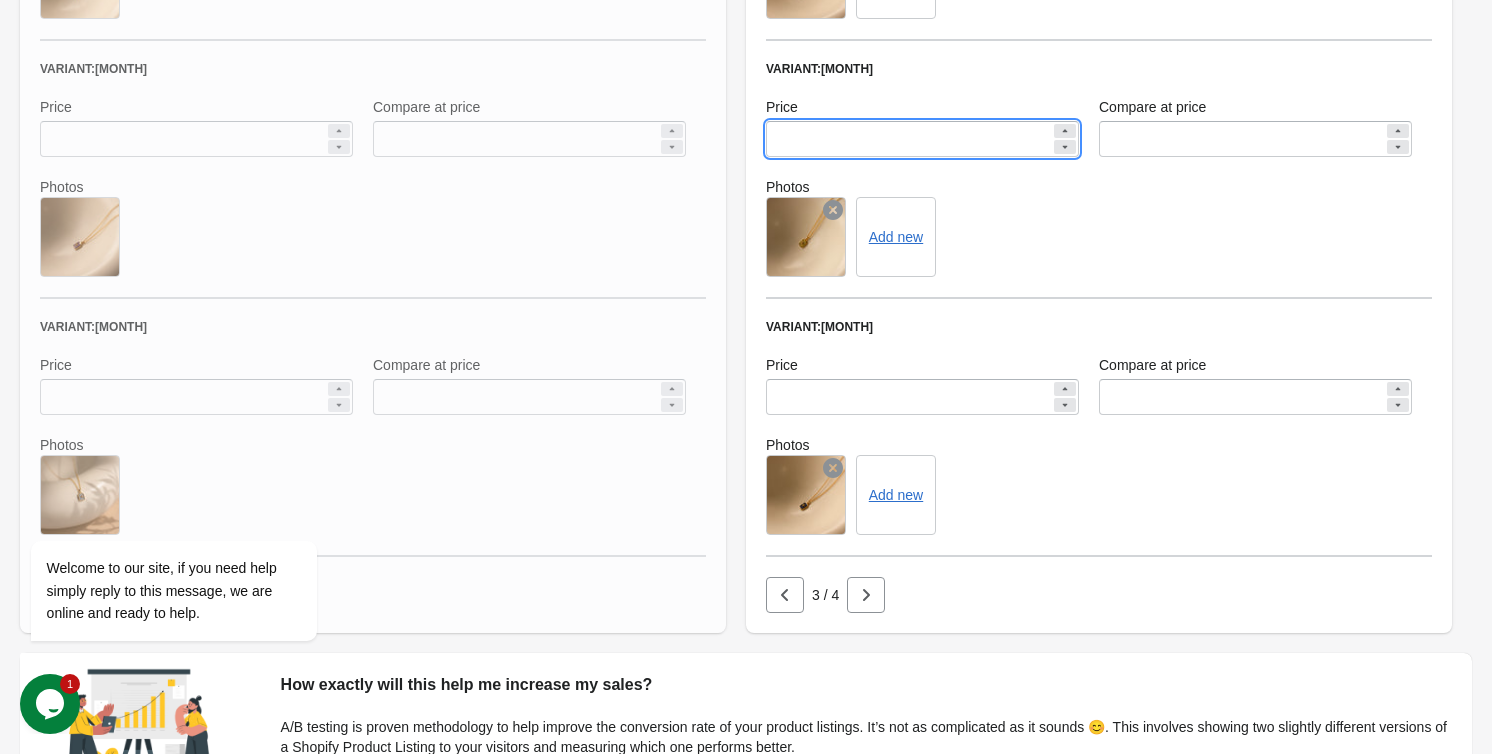 click on "*****" at bounding box center [908, 139] 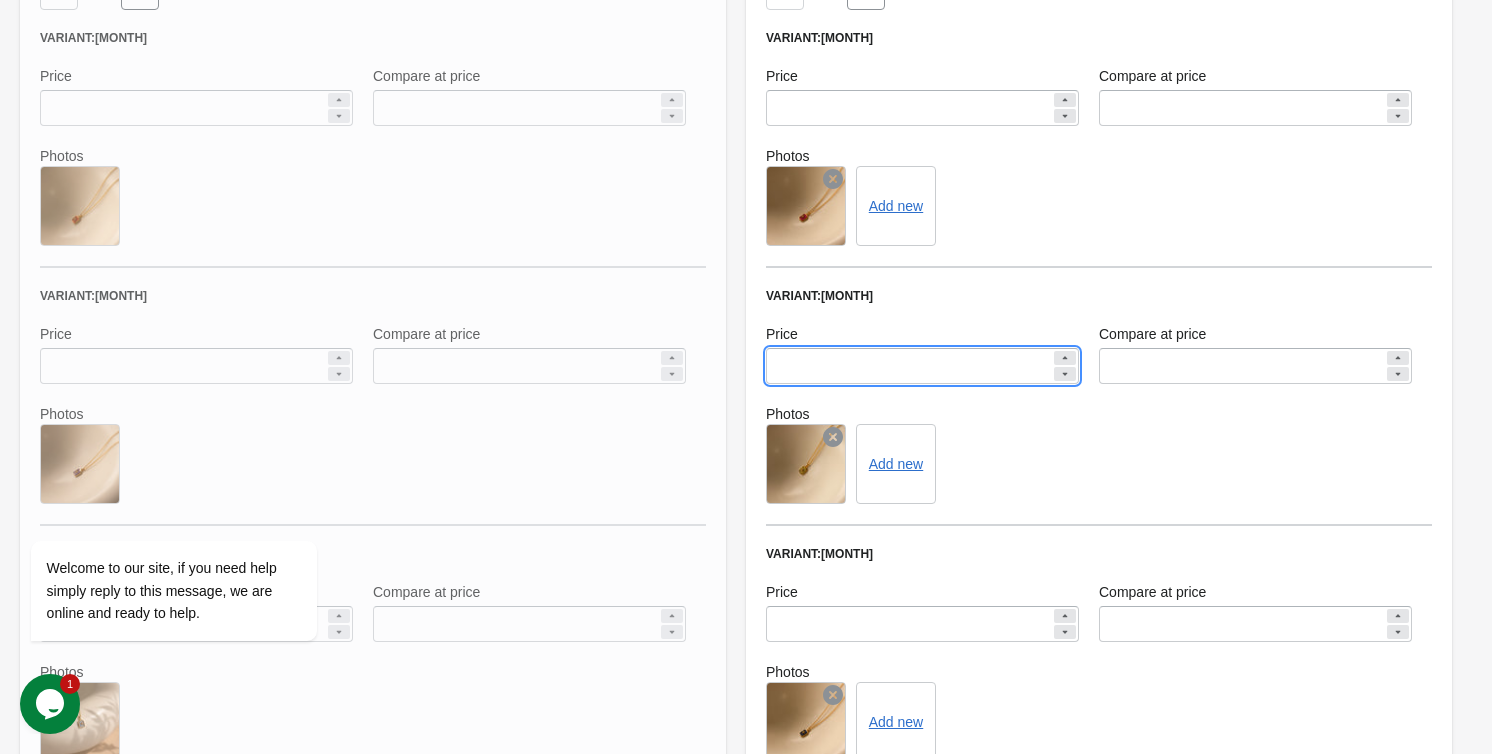 scroll, scrollTop: 958, scrollLeft: 0, axis: vertical 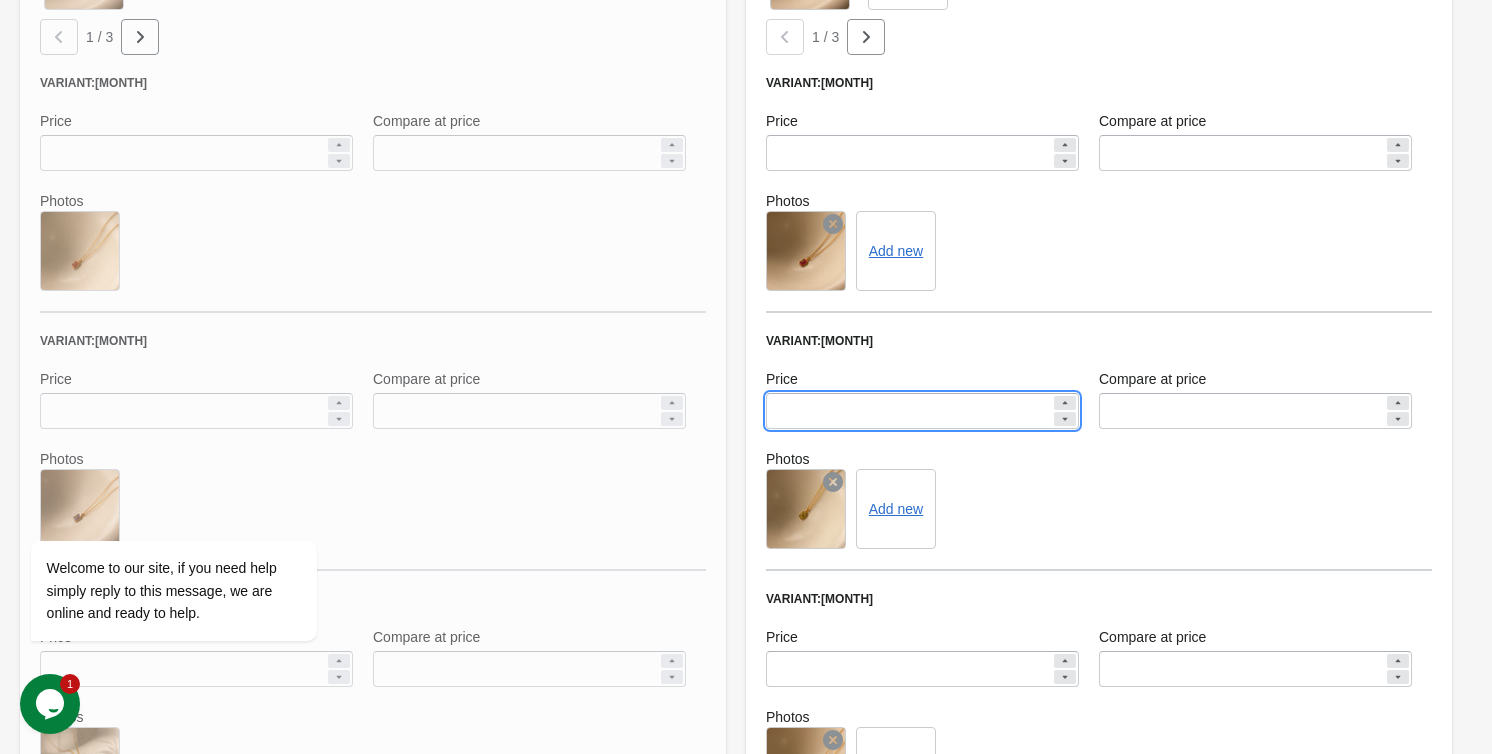 type on "*****" 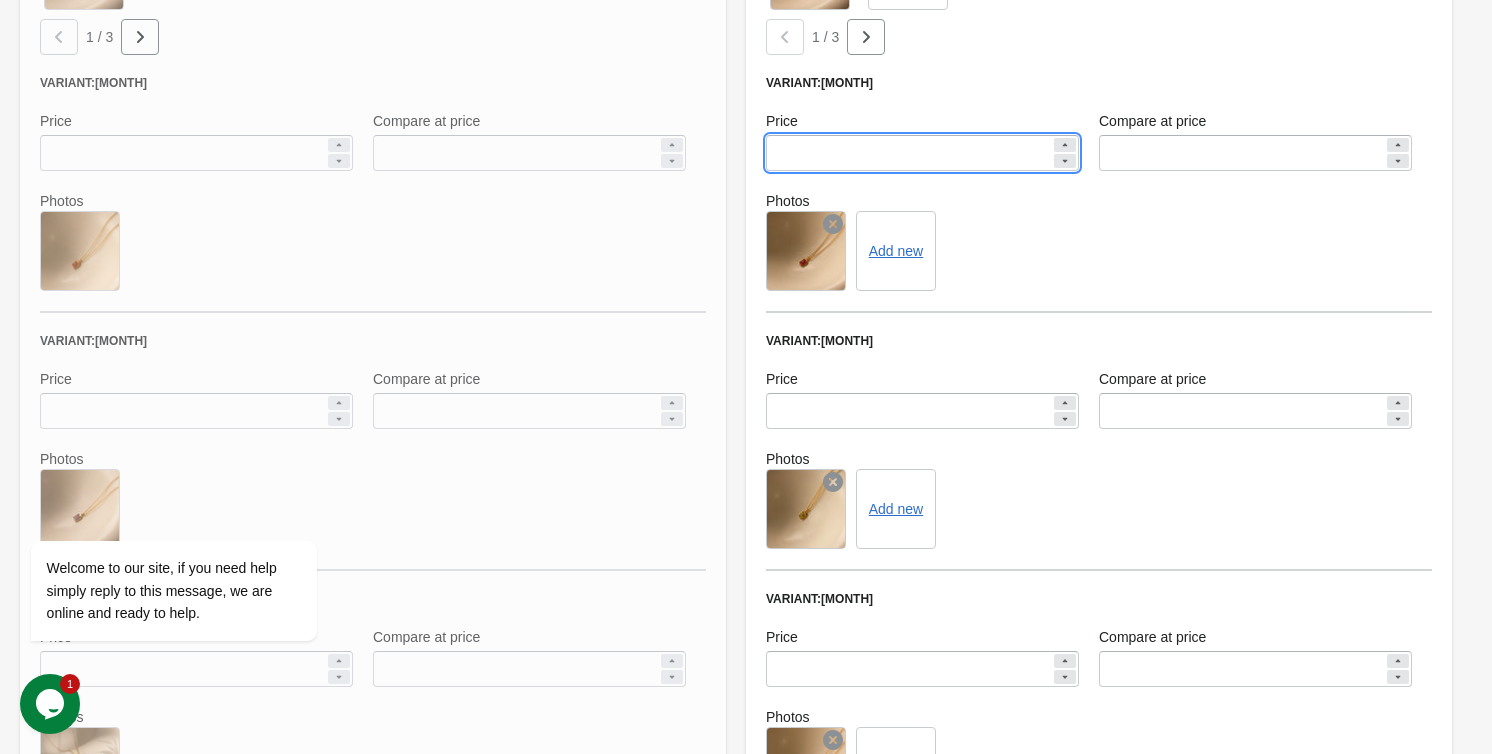 click on "*****" at bounding box center (908, 153) 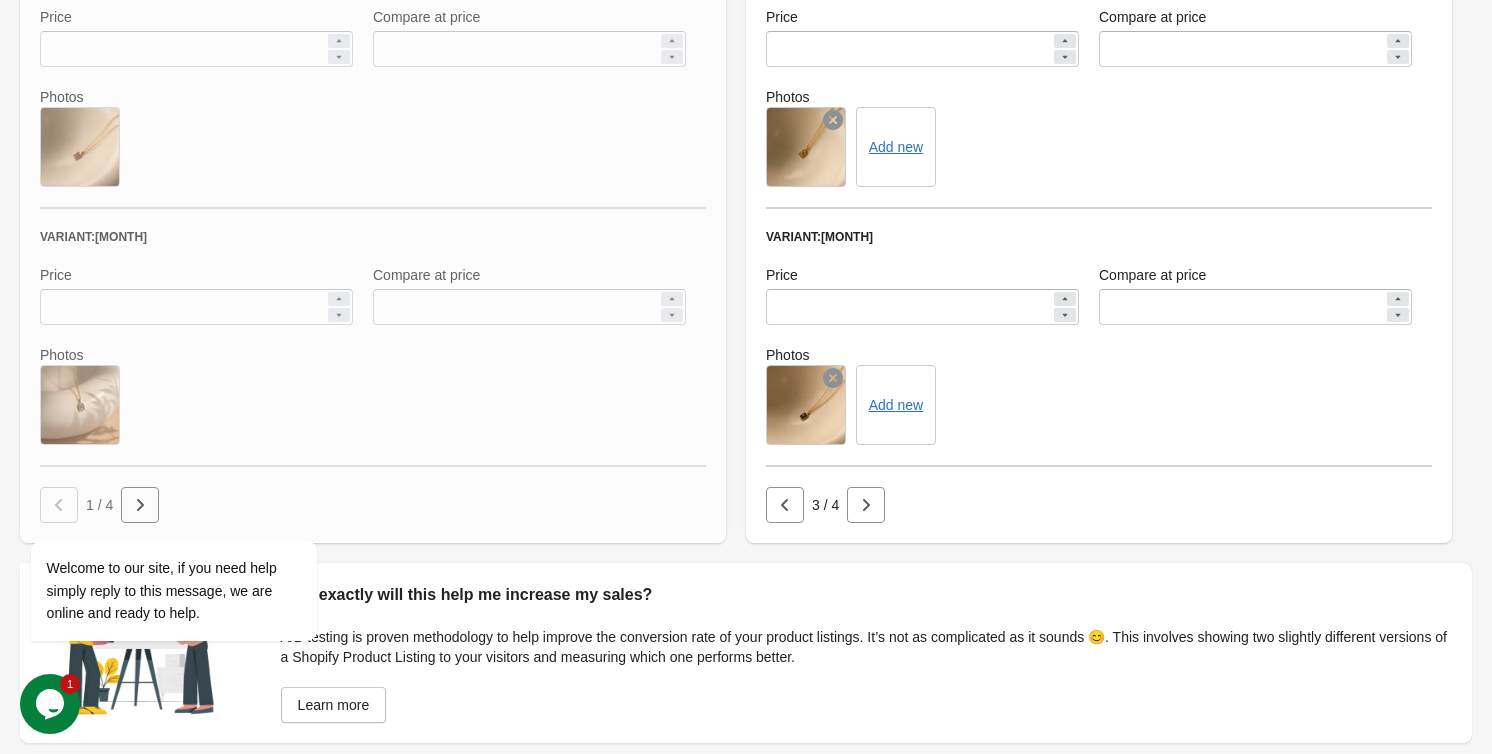 scroll, scrollTop: 1321, scrollLeft: 0, axis: vertical 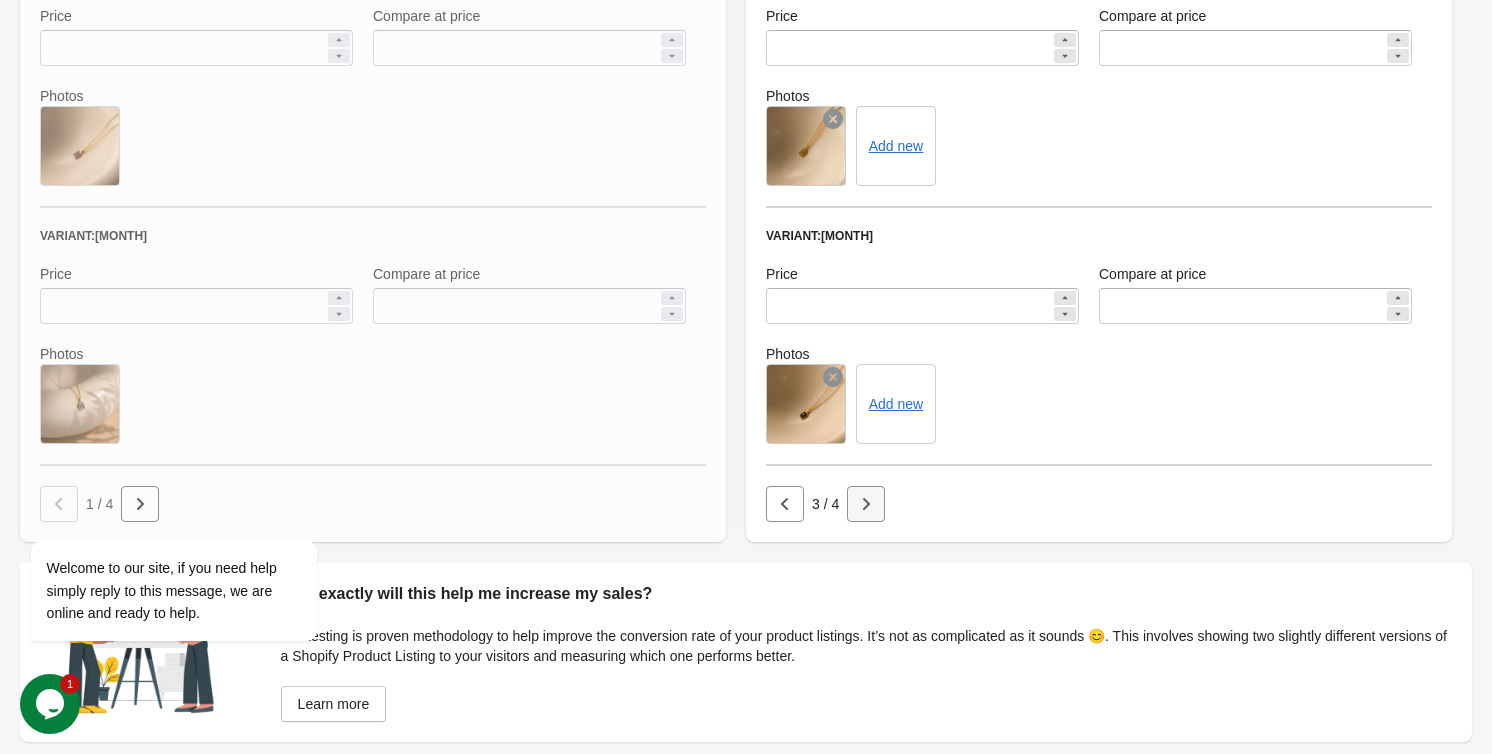 type on "*****" 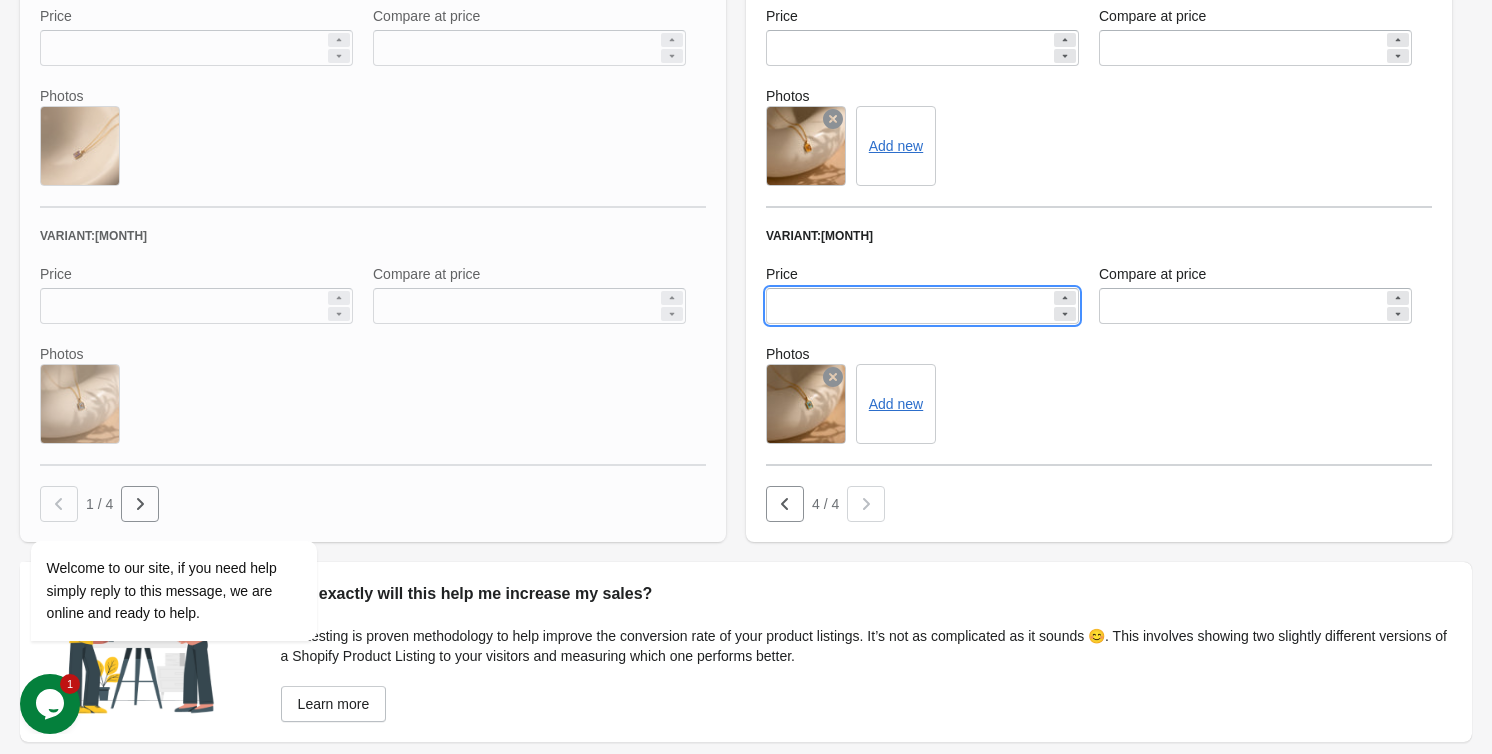 click on "*****" at bounding box center [908, 306] 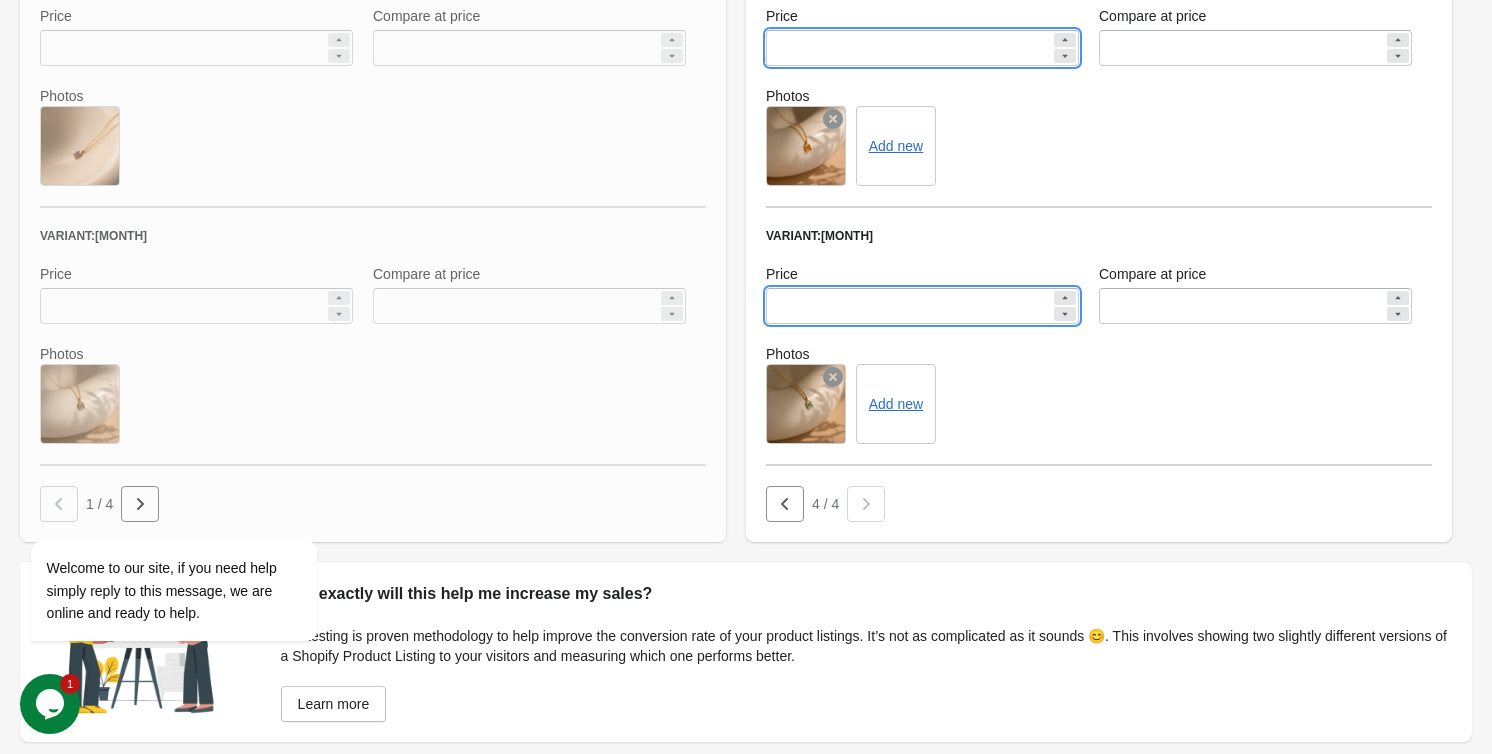 click on "*****" at bounding box center (908, 48) 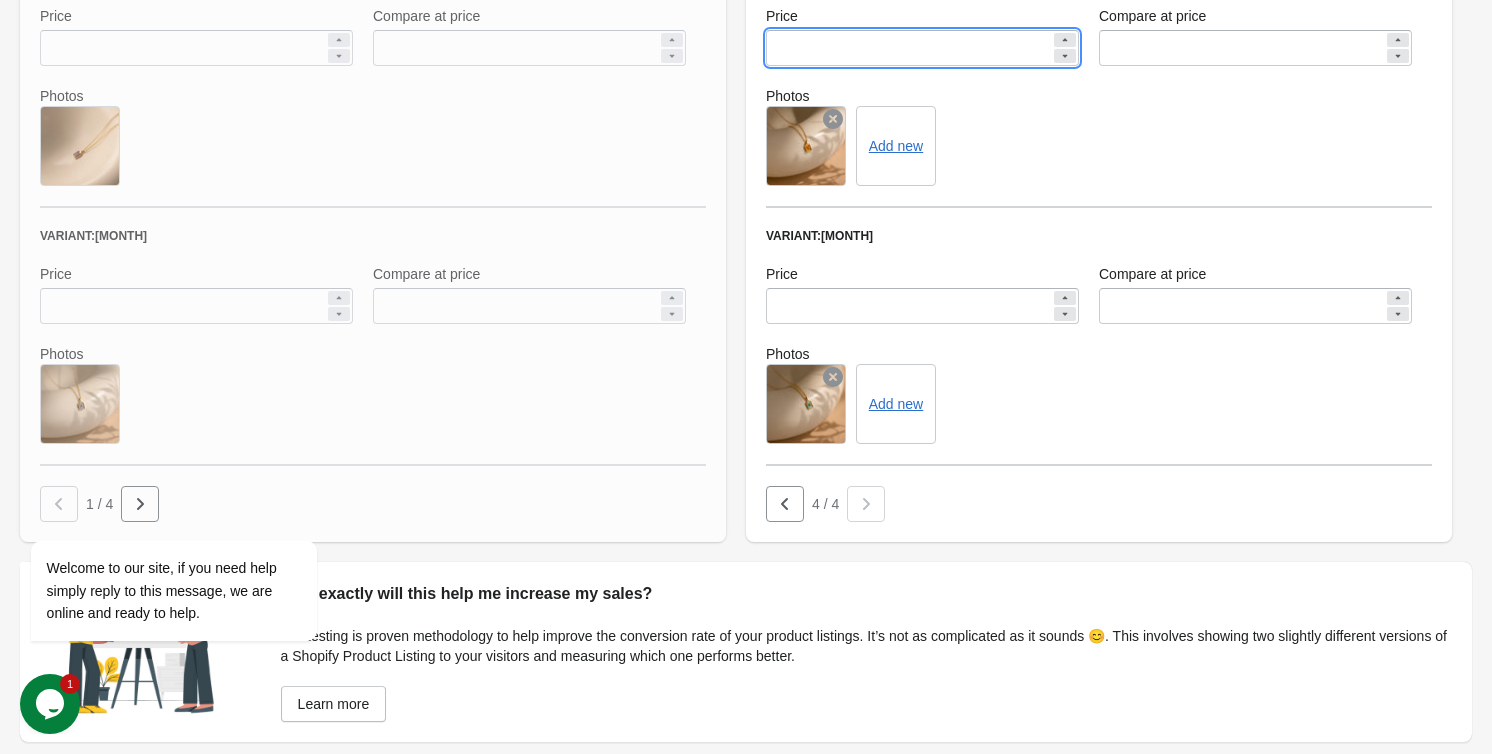 click on "*****" at bounding box center [908, 48] 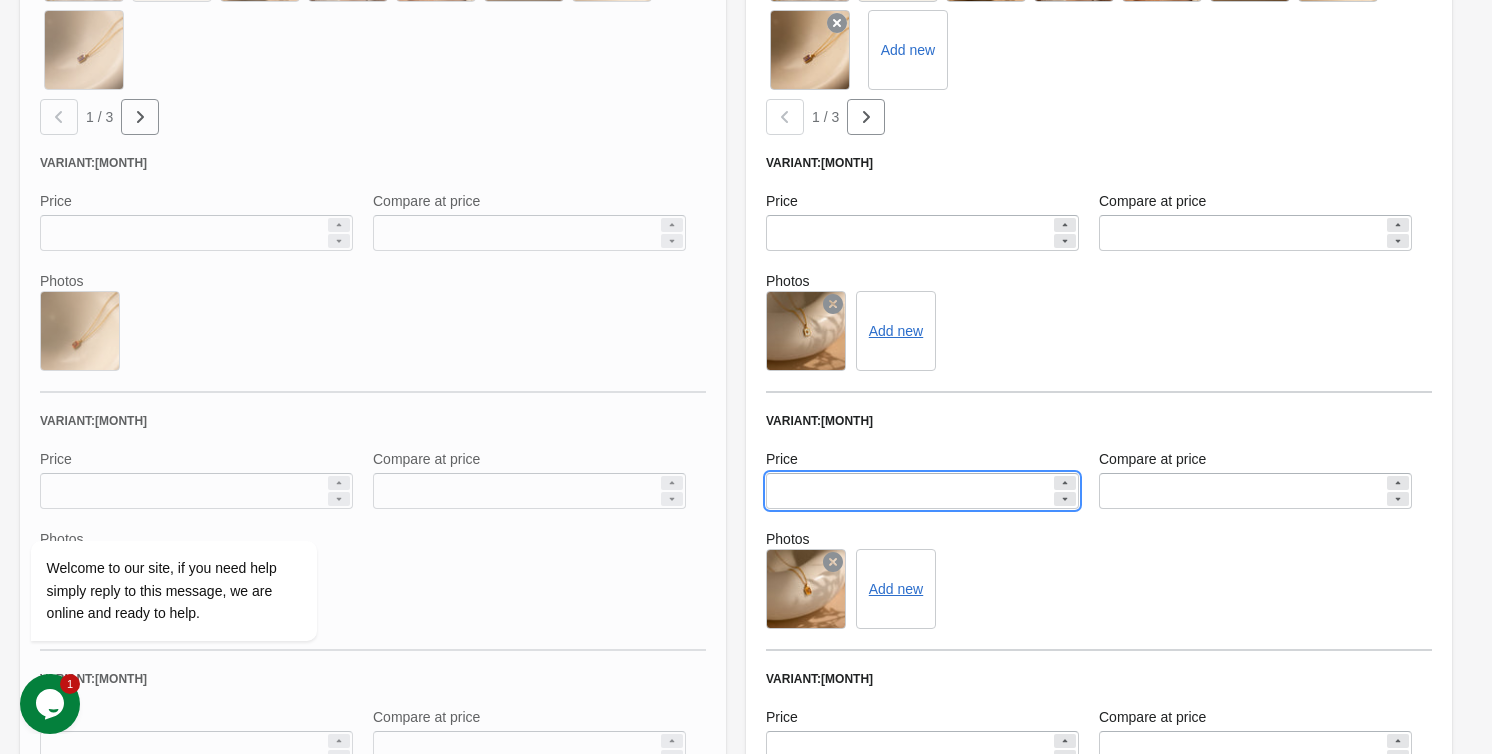 scroll, scrollTop: 867, scrollLeft: 0, axis: vertical 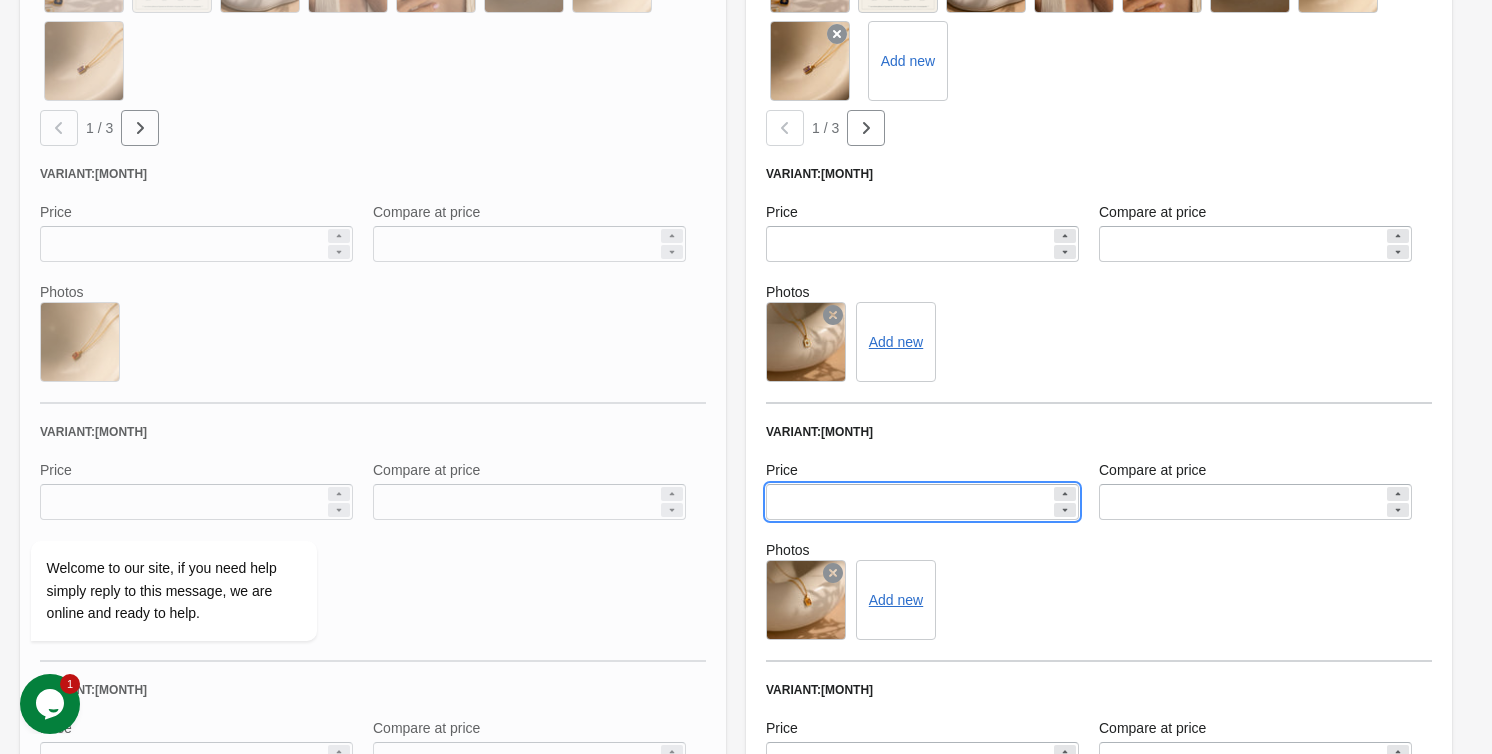 type on "*****" 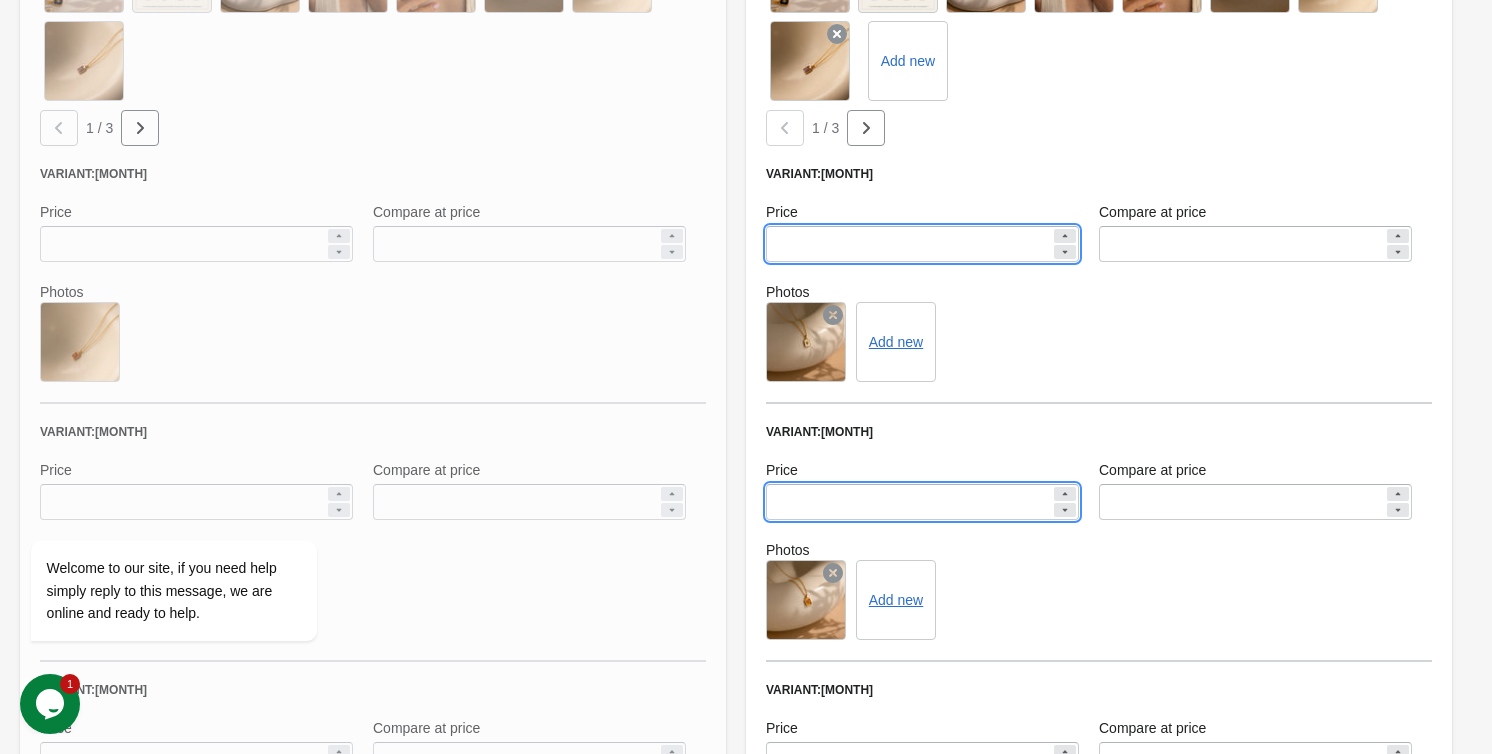 click on "*****" at bounding box center (908, 244) 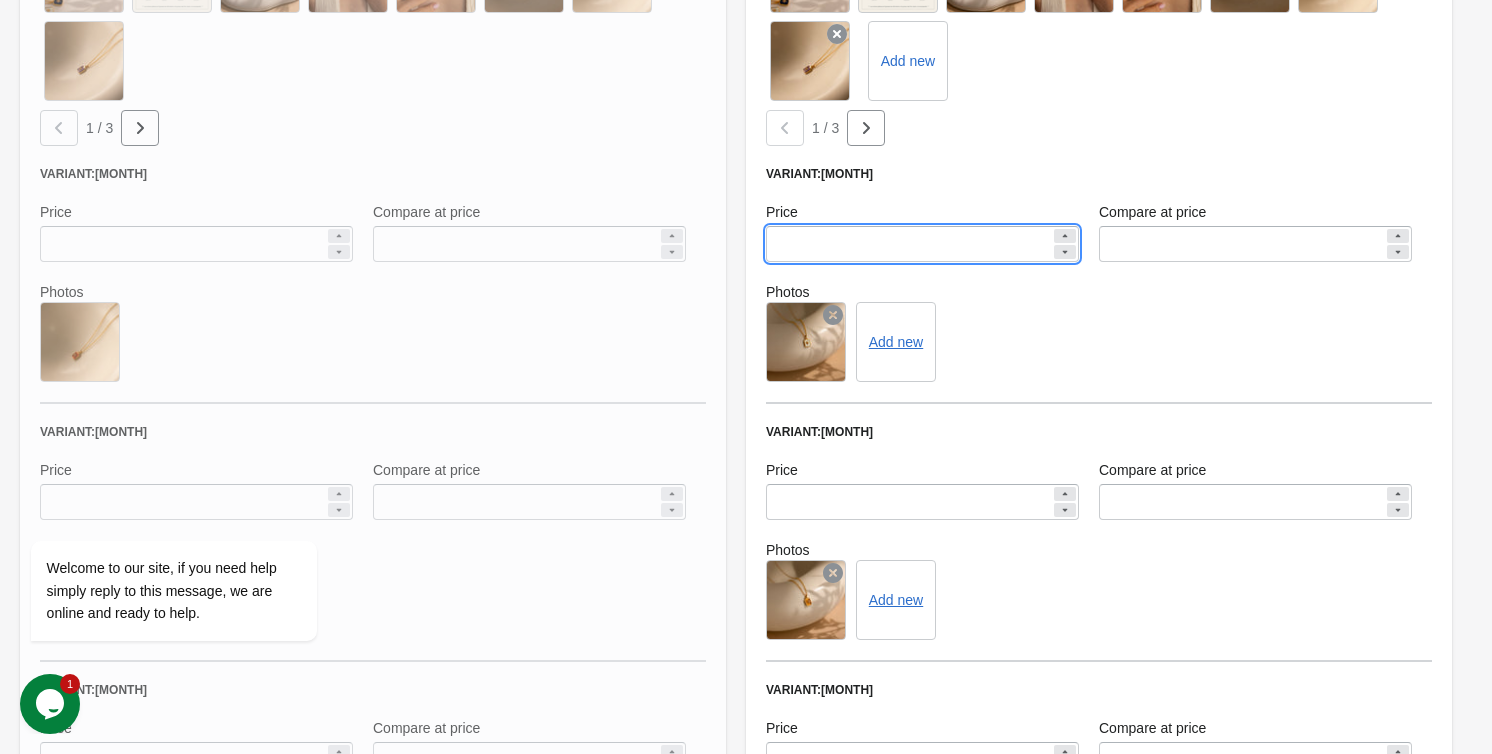 click on "*****" at bounding box center (908, 244) 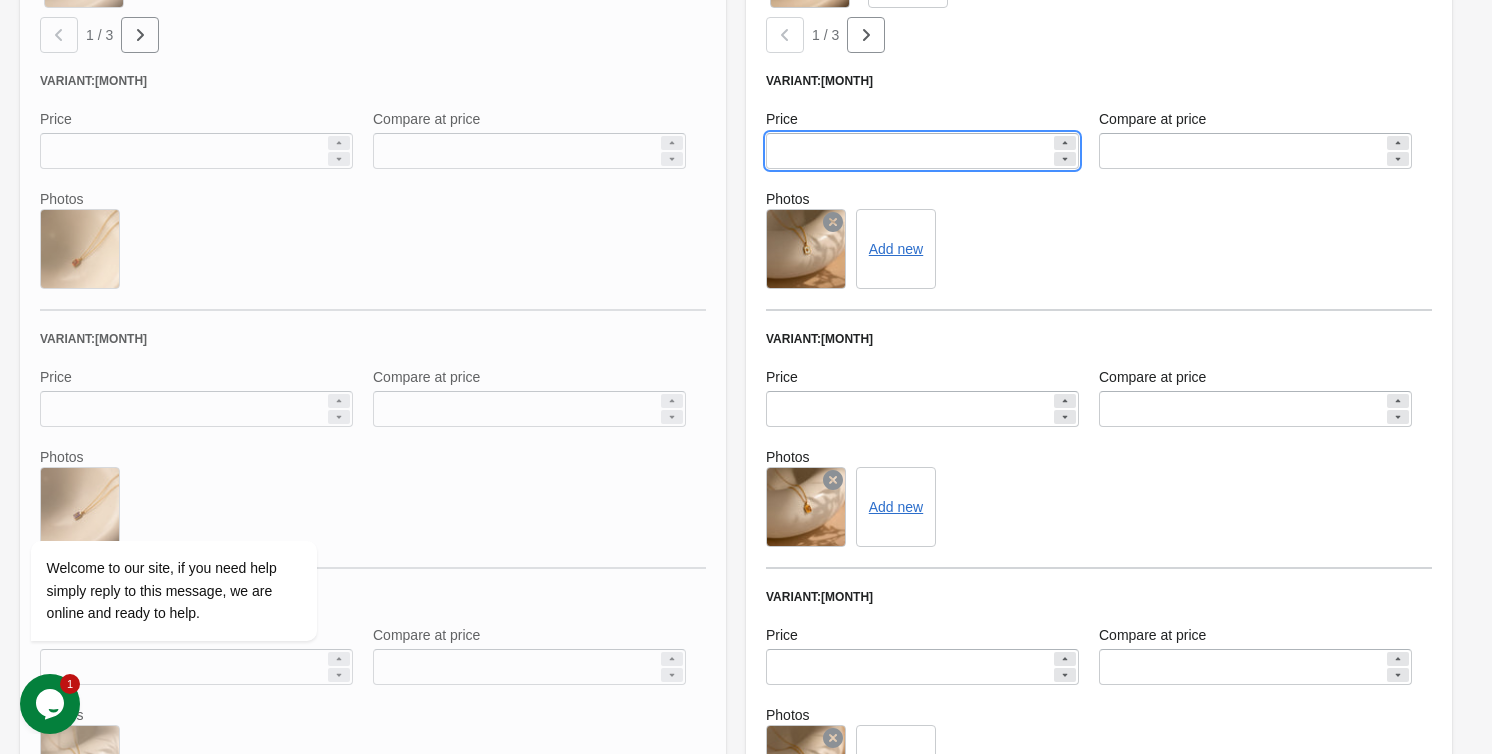 scroll, scrollTop: 1230, scrollLeft: 0, axis: vertical 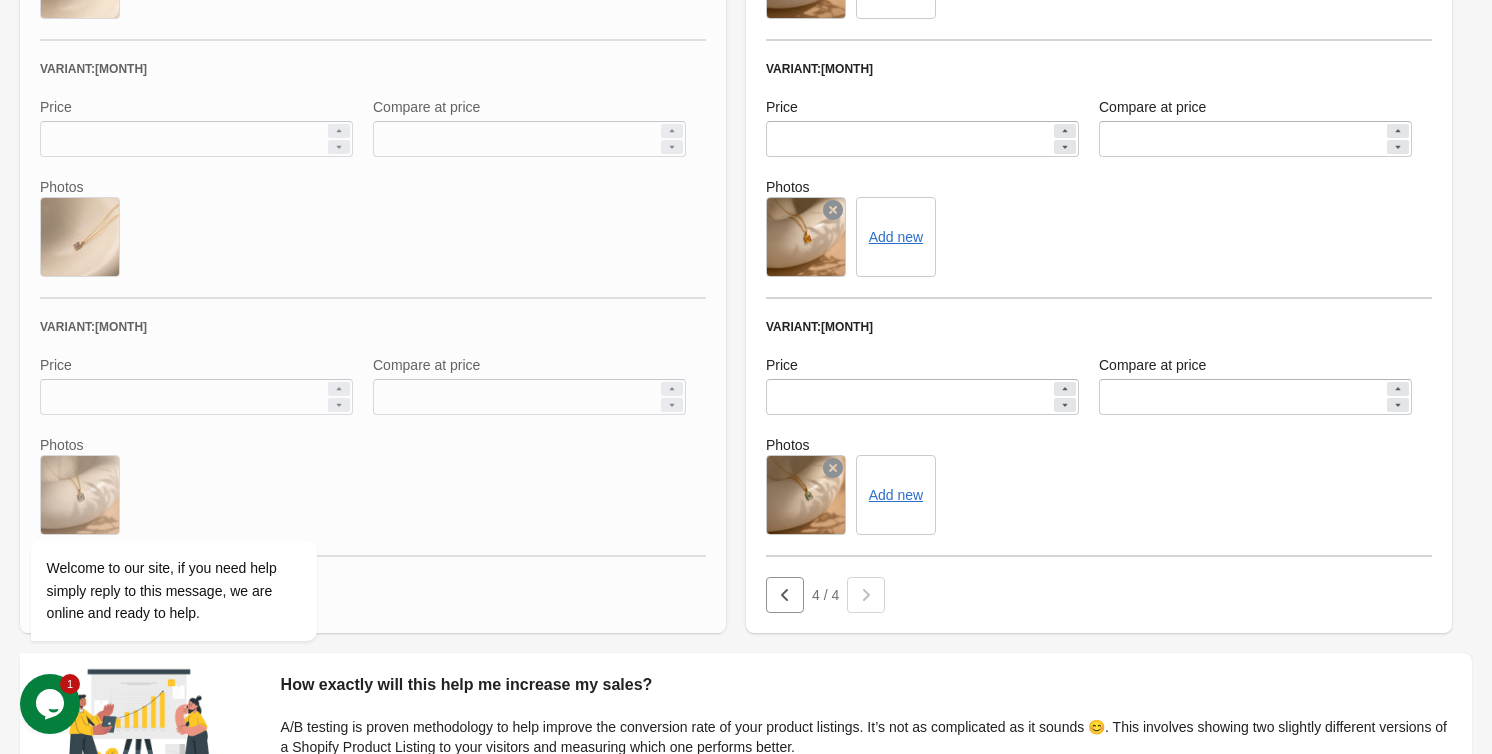 type on "*****" 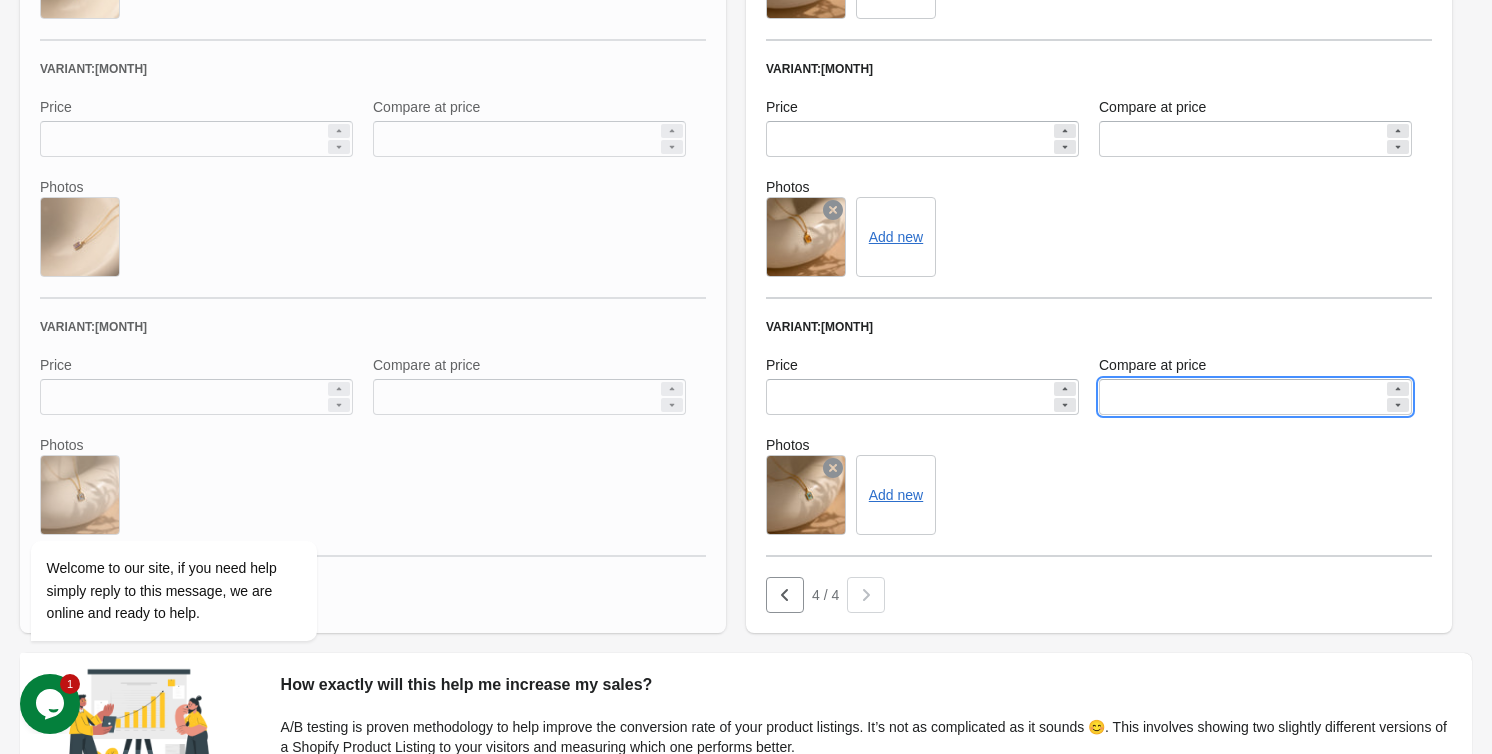 click on "*****" at bounding box center (1241, 397) 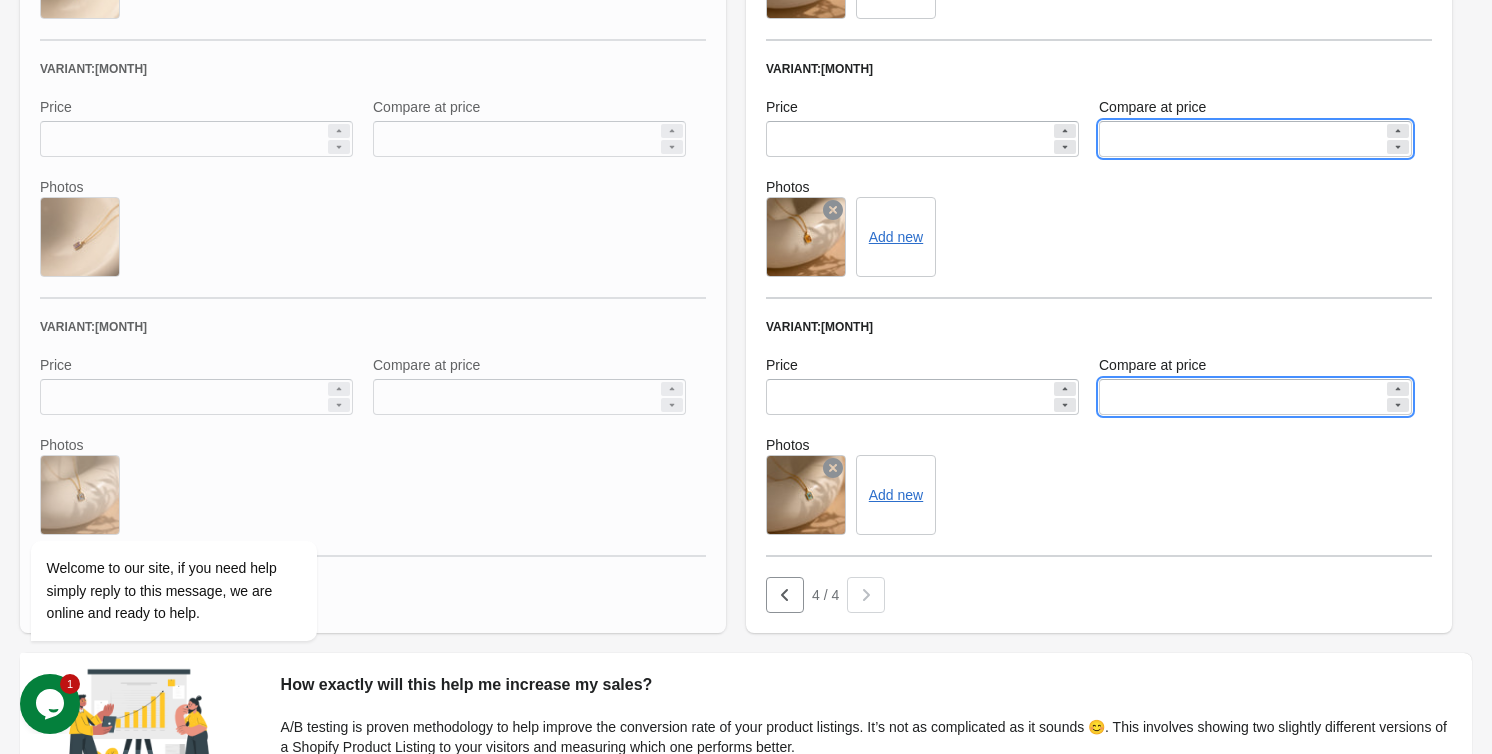 click on "*****" at bounding box center (1241, 139) 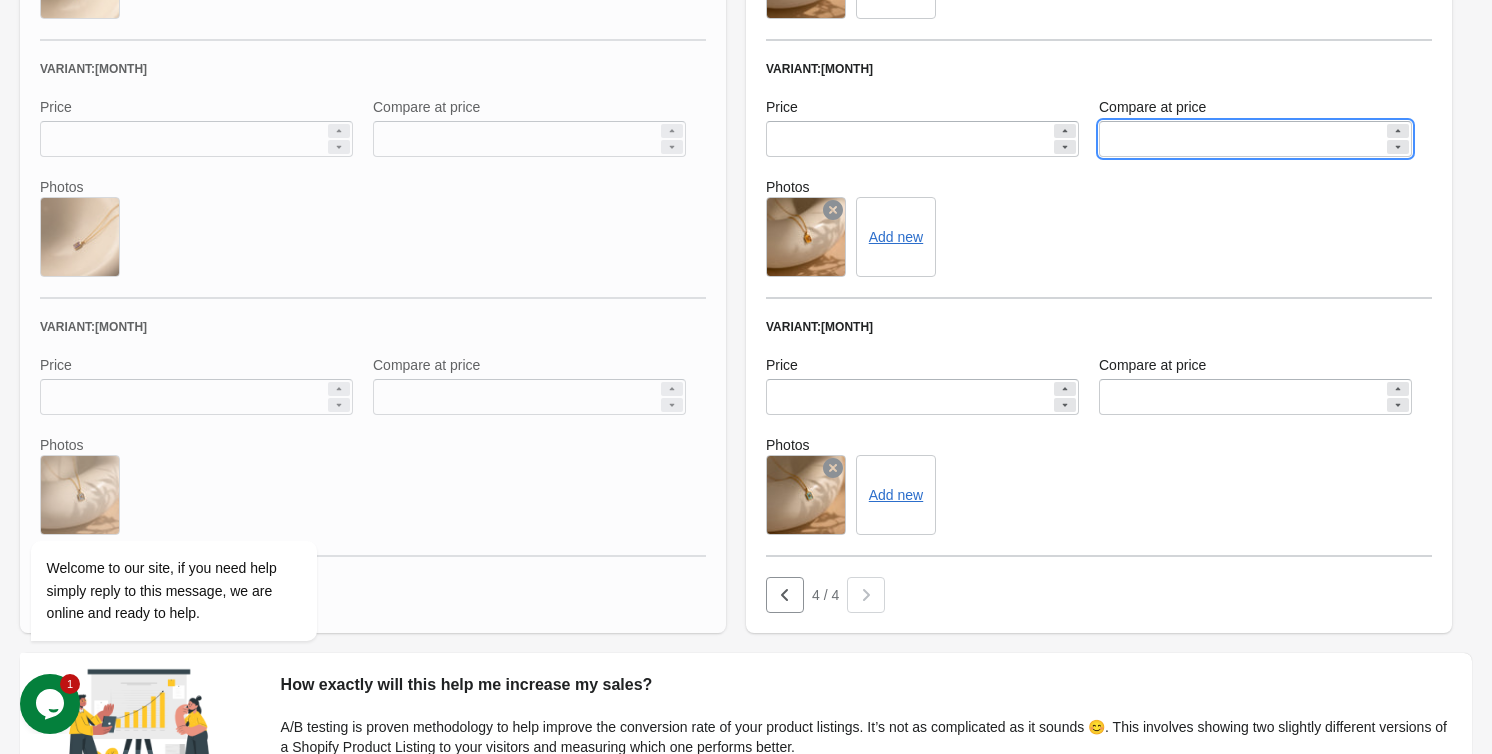 click on "*****" at bounding box center (1241, 139) 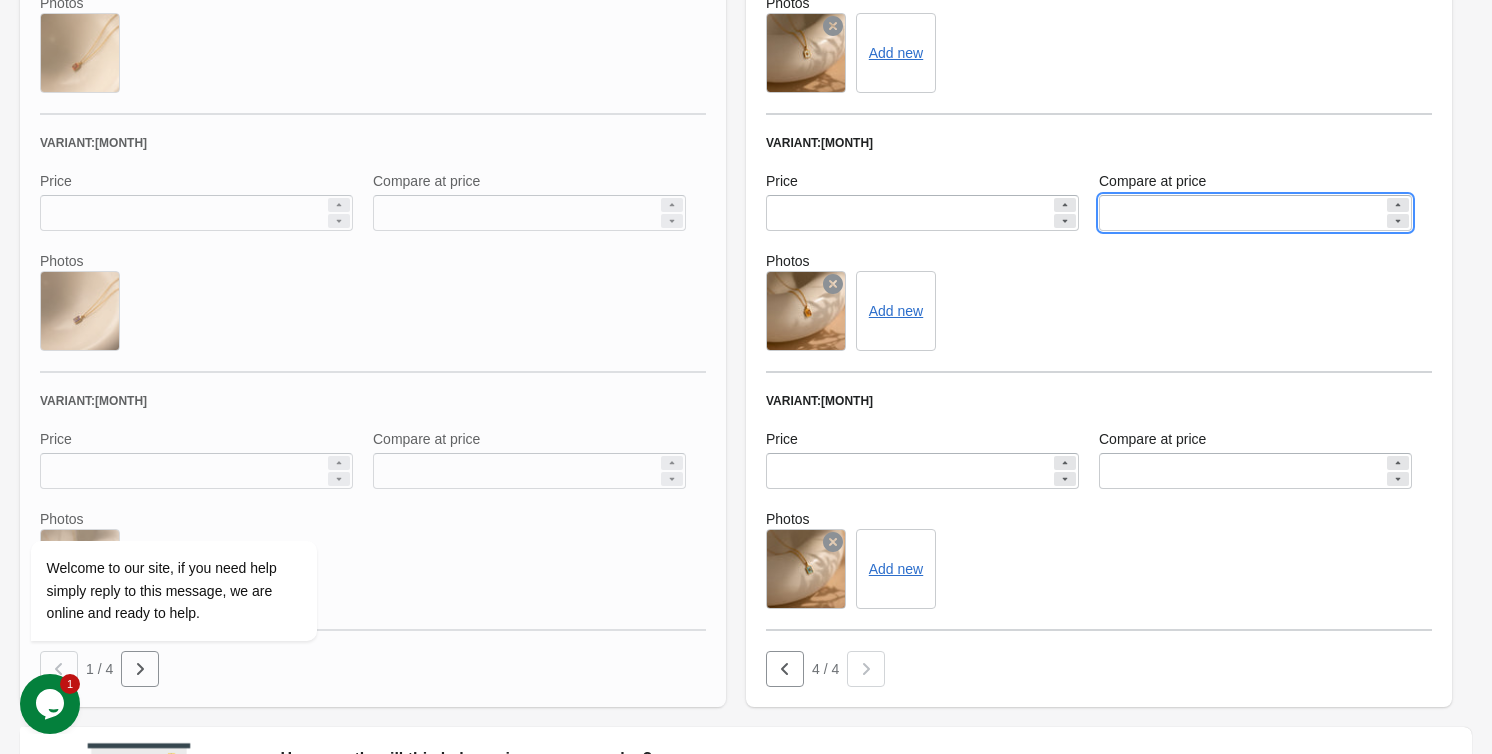 scroll, scrollTop: 1049, scrollLeft: 0, axis: vertical 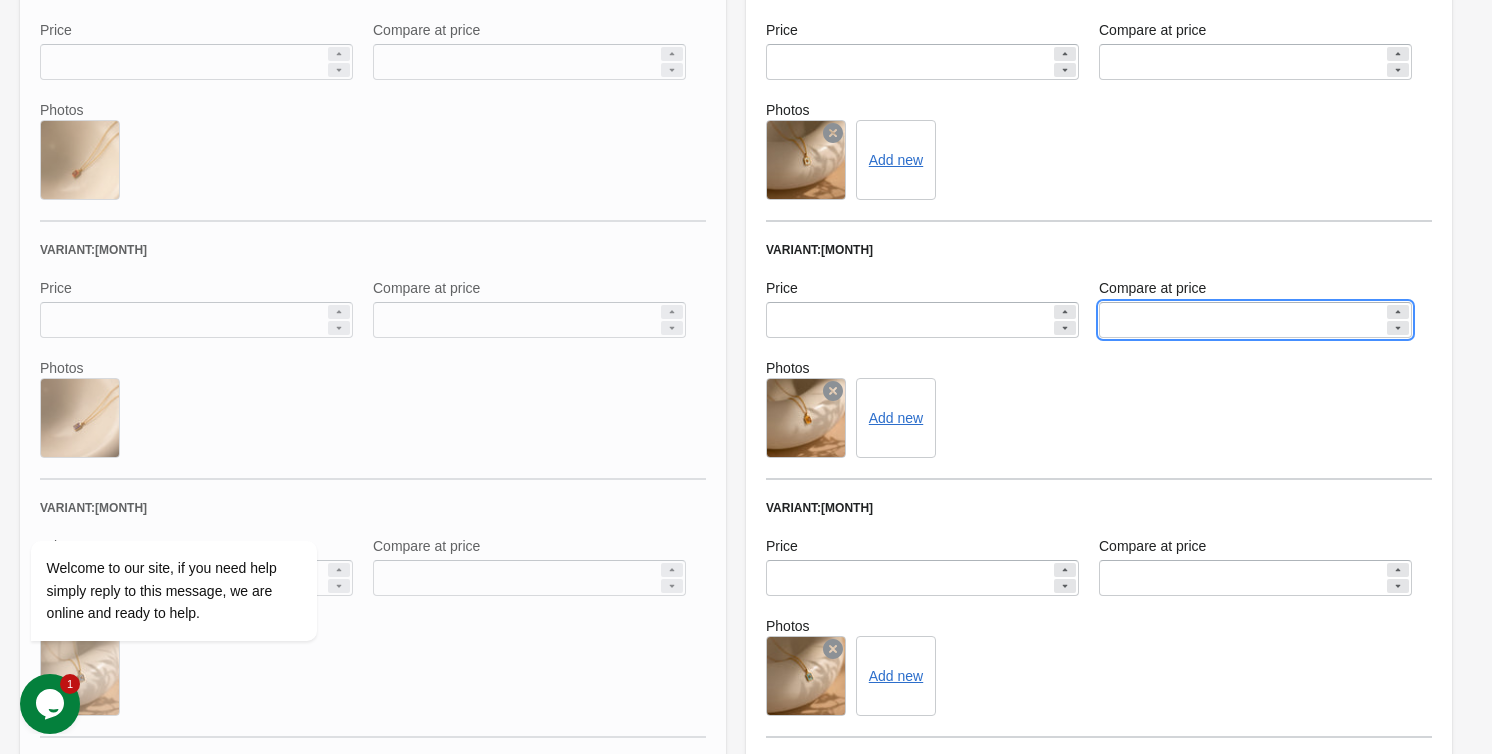 type on "*****" 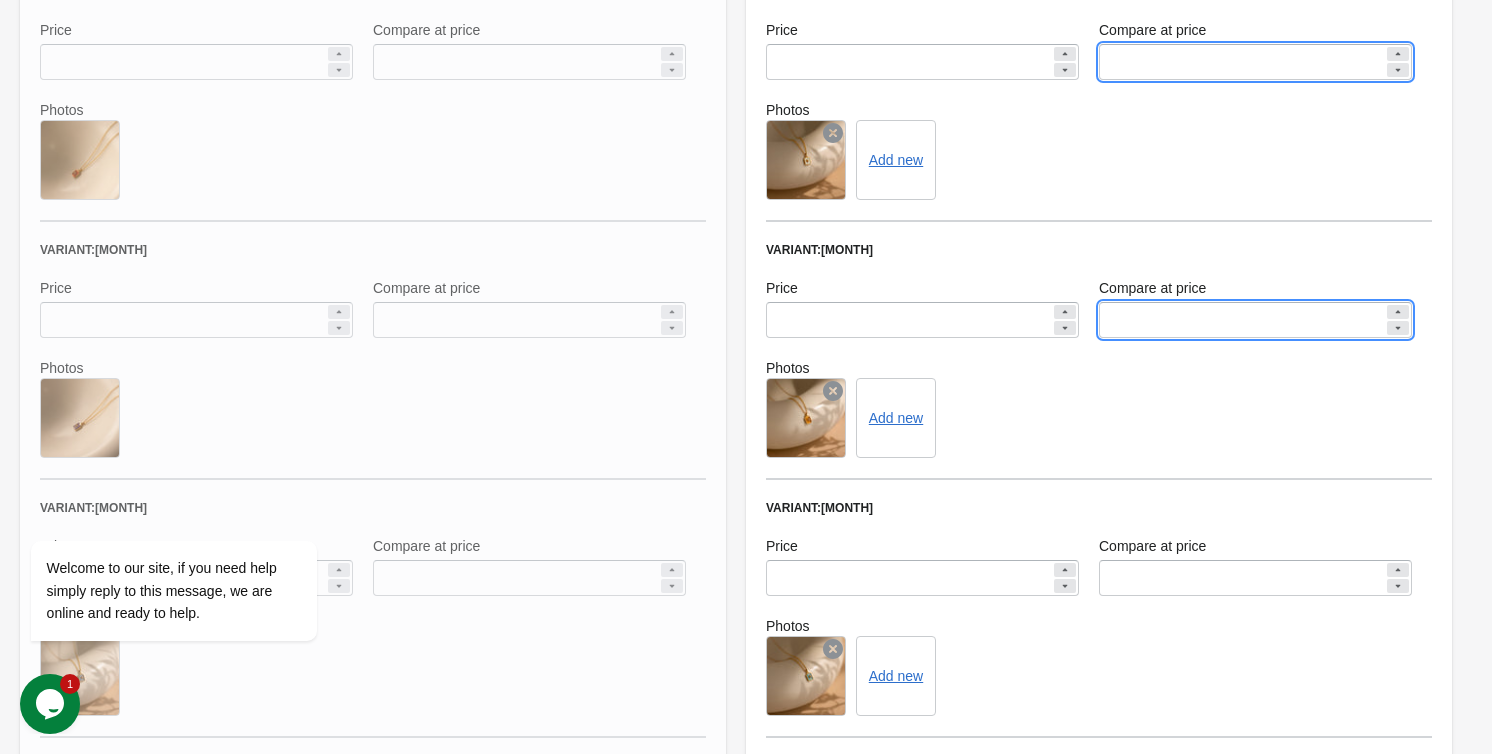 click on "*****" at bounding box center (1241, 62) 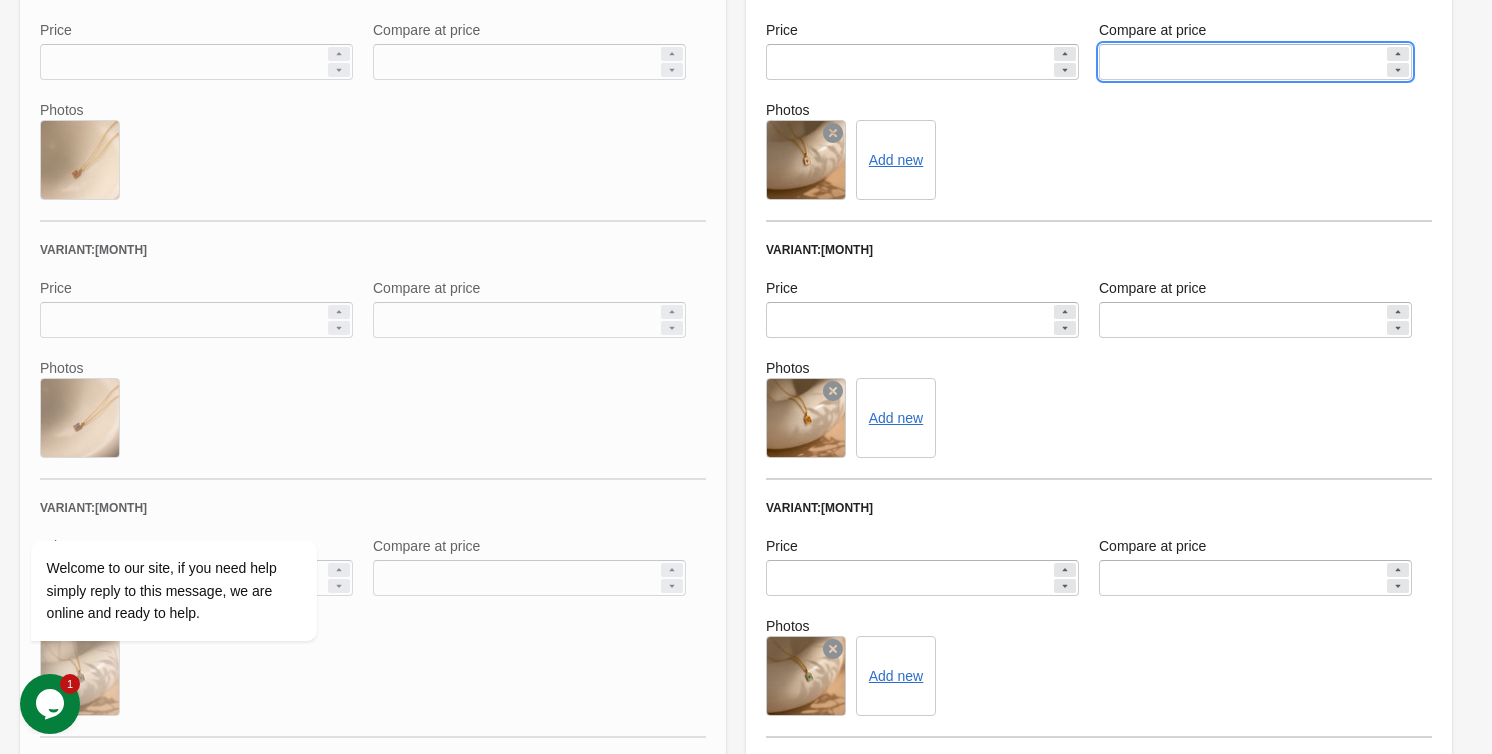 paste 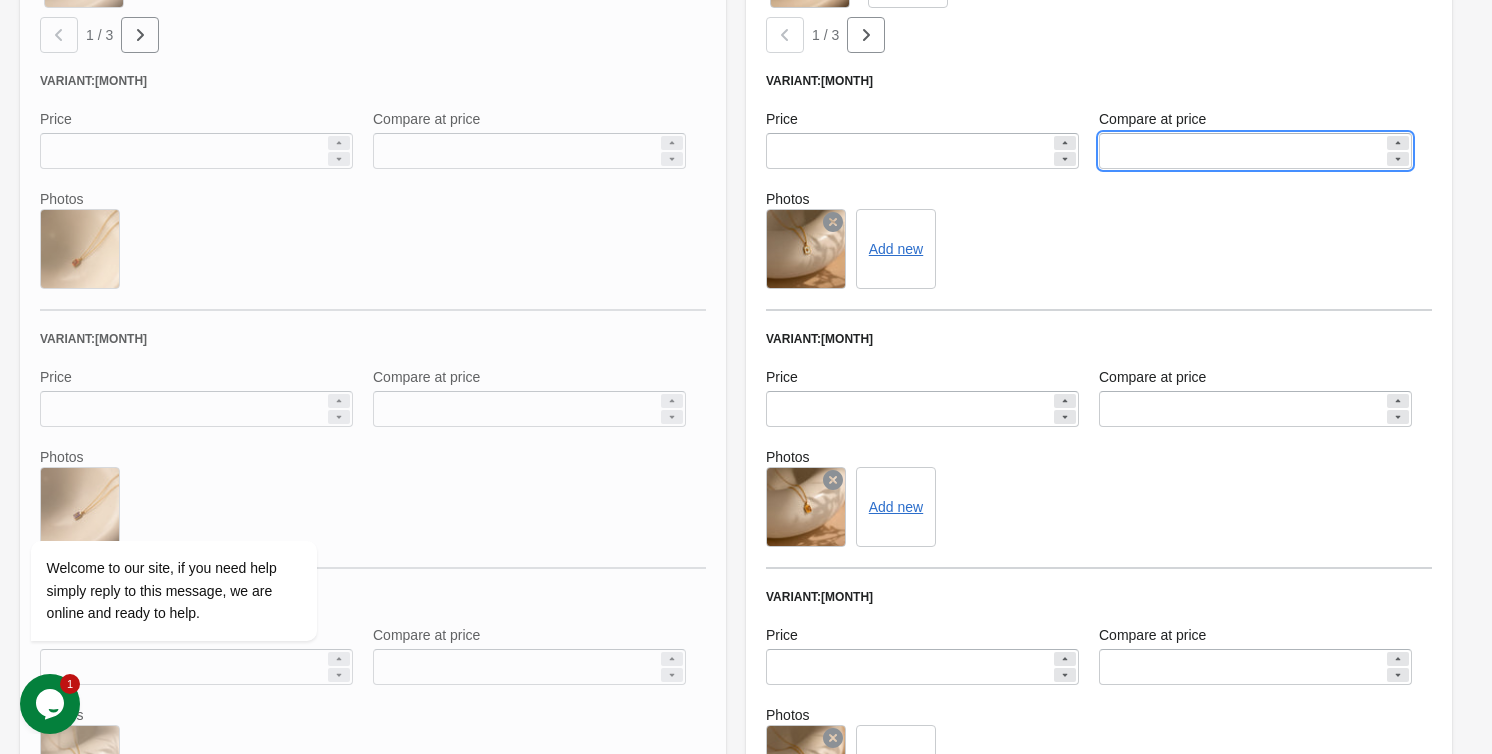 scroll, scrollTop: 1321, scrollLeft: 0, axis: vertical 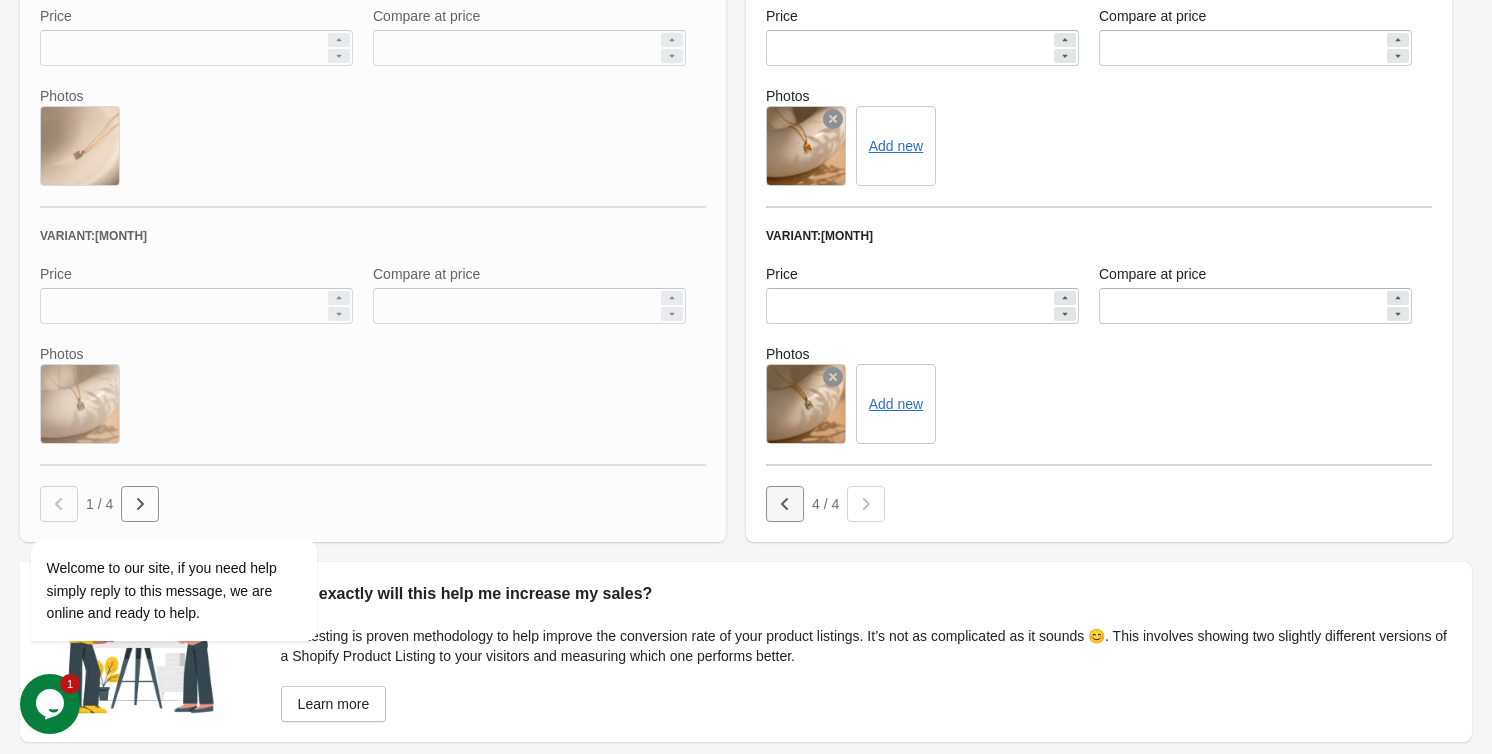 type on "*****" 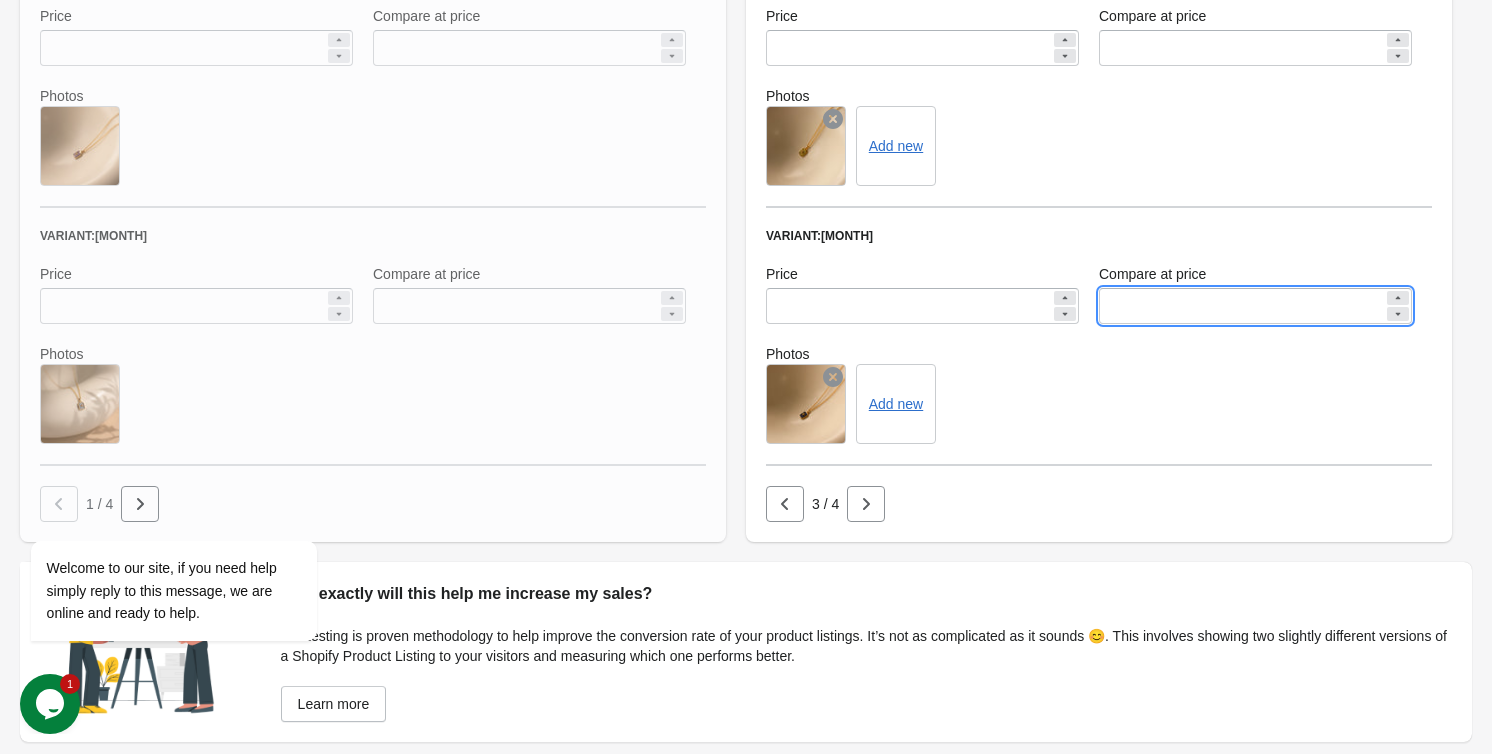 click on "*****" at bounding box center [1241, 306] 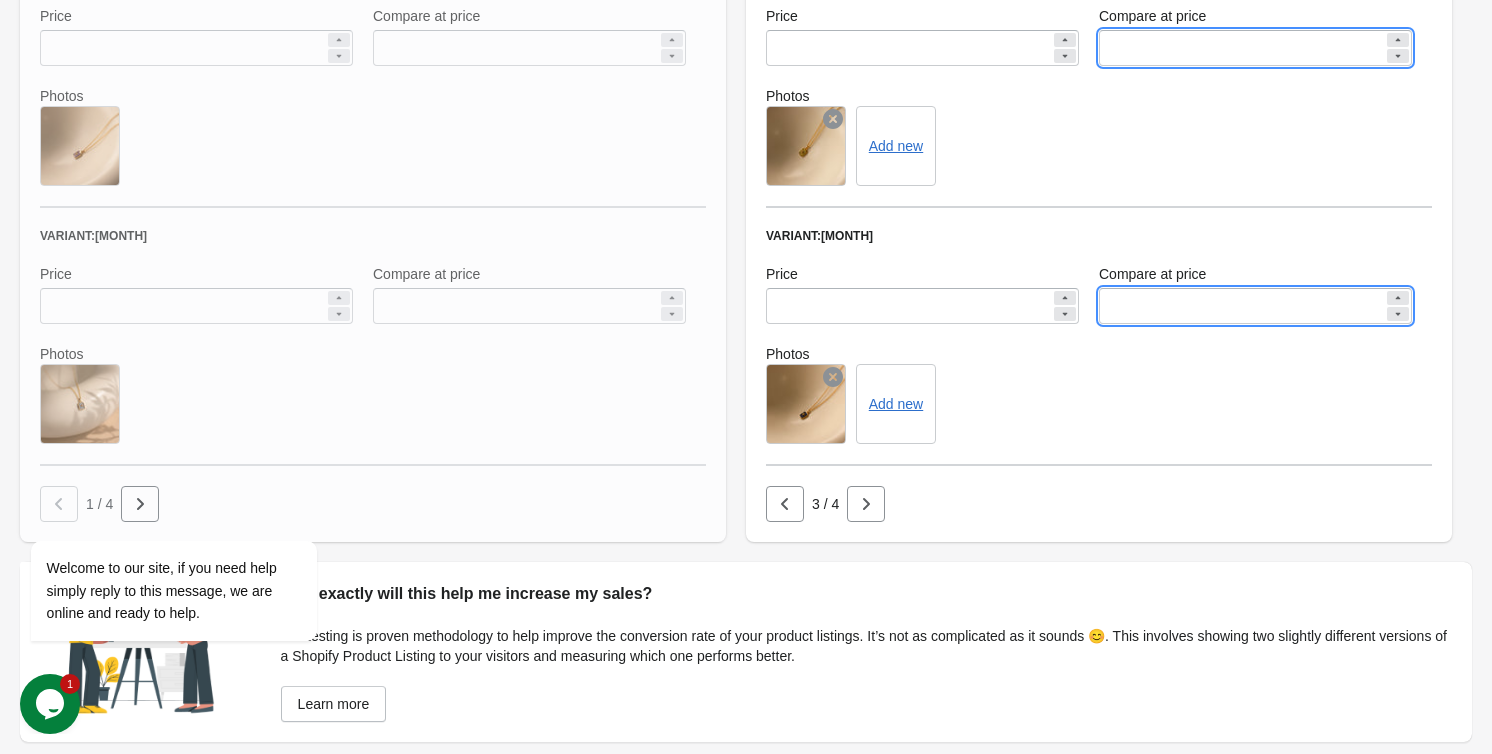 click on "*****" at bounding box center (1241, 48) 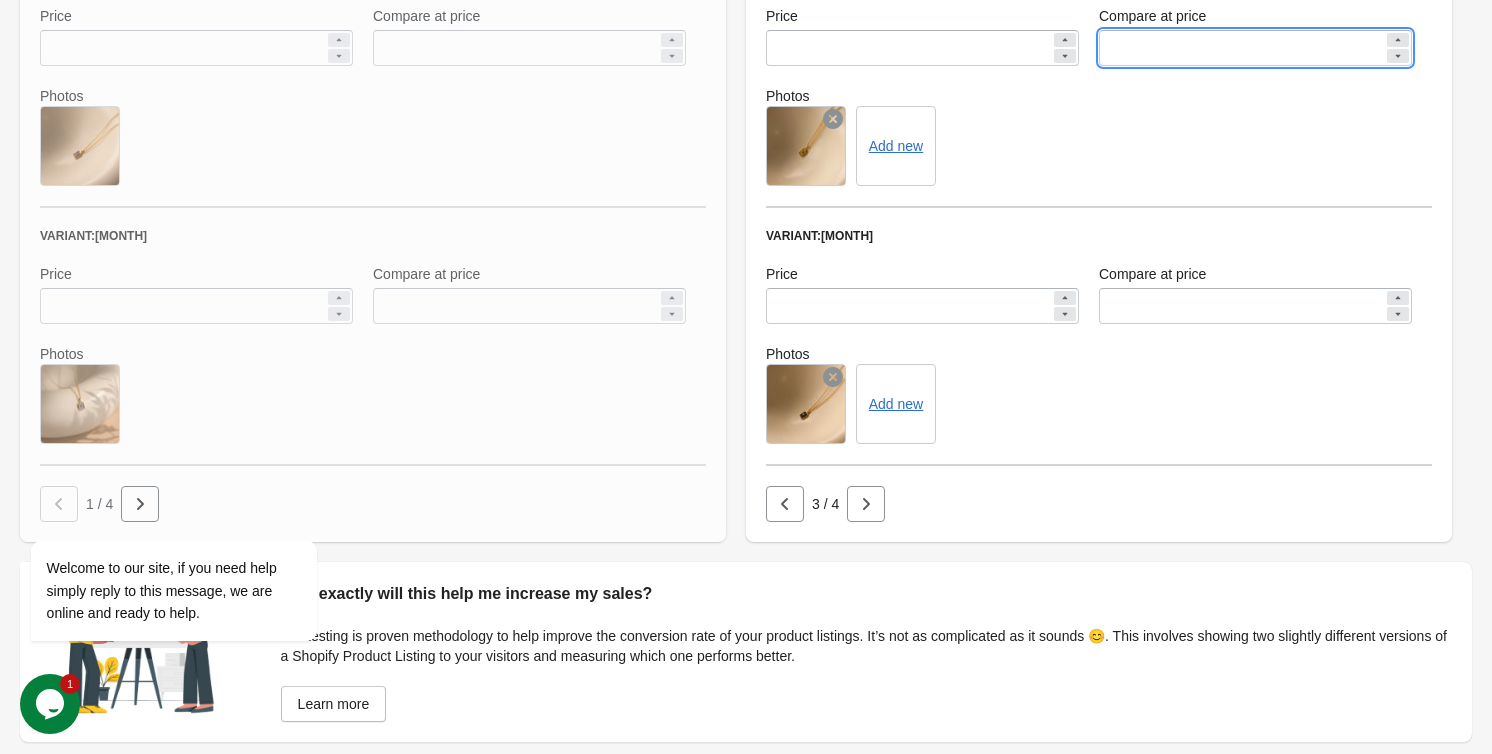 click on "*****" at bounding box center (1241, 48) 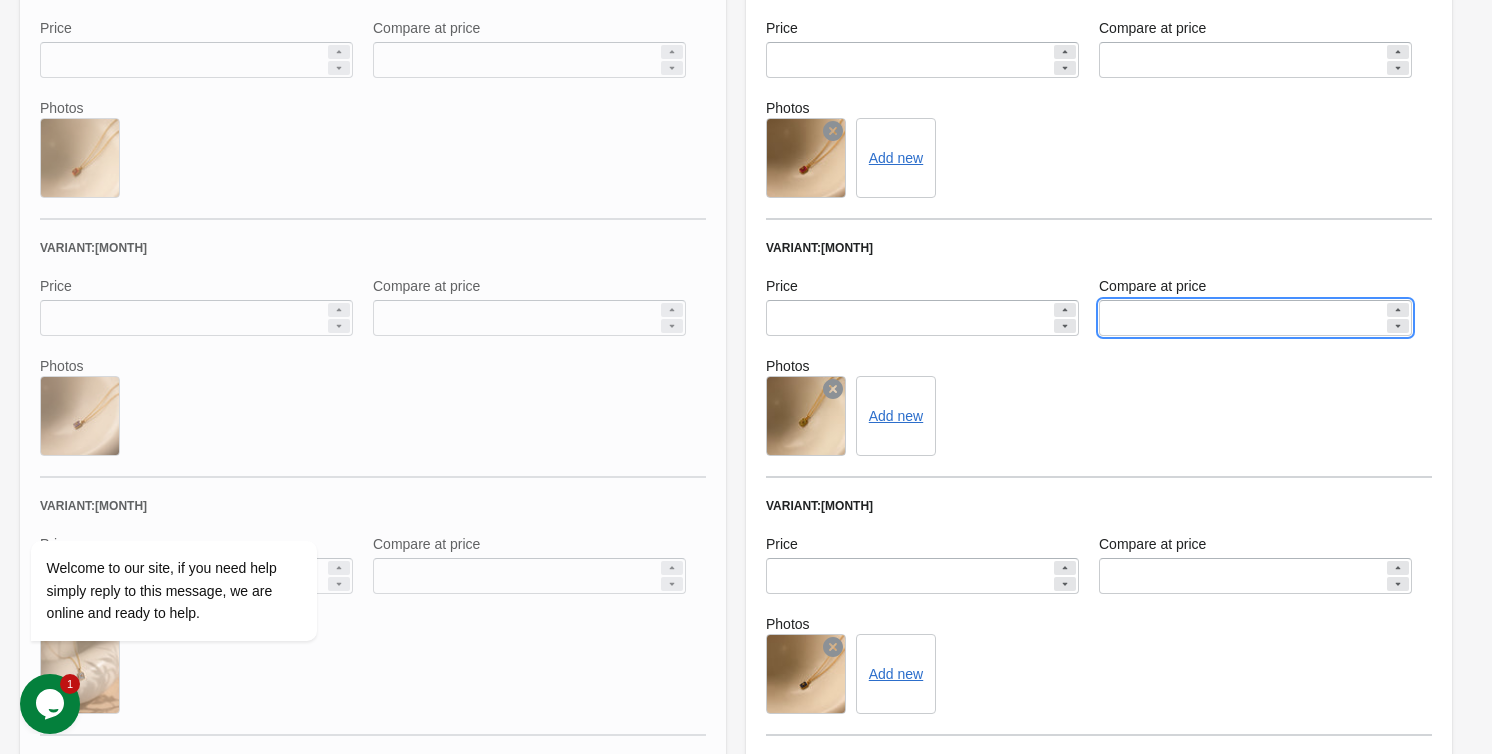 scroll, scrollTop: 1049, scrollLeft: 0, axis: vertical 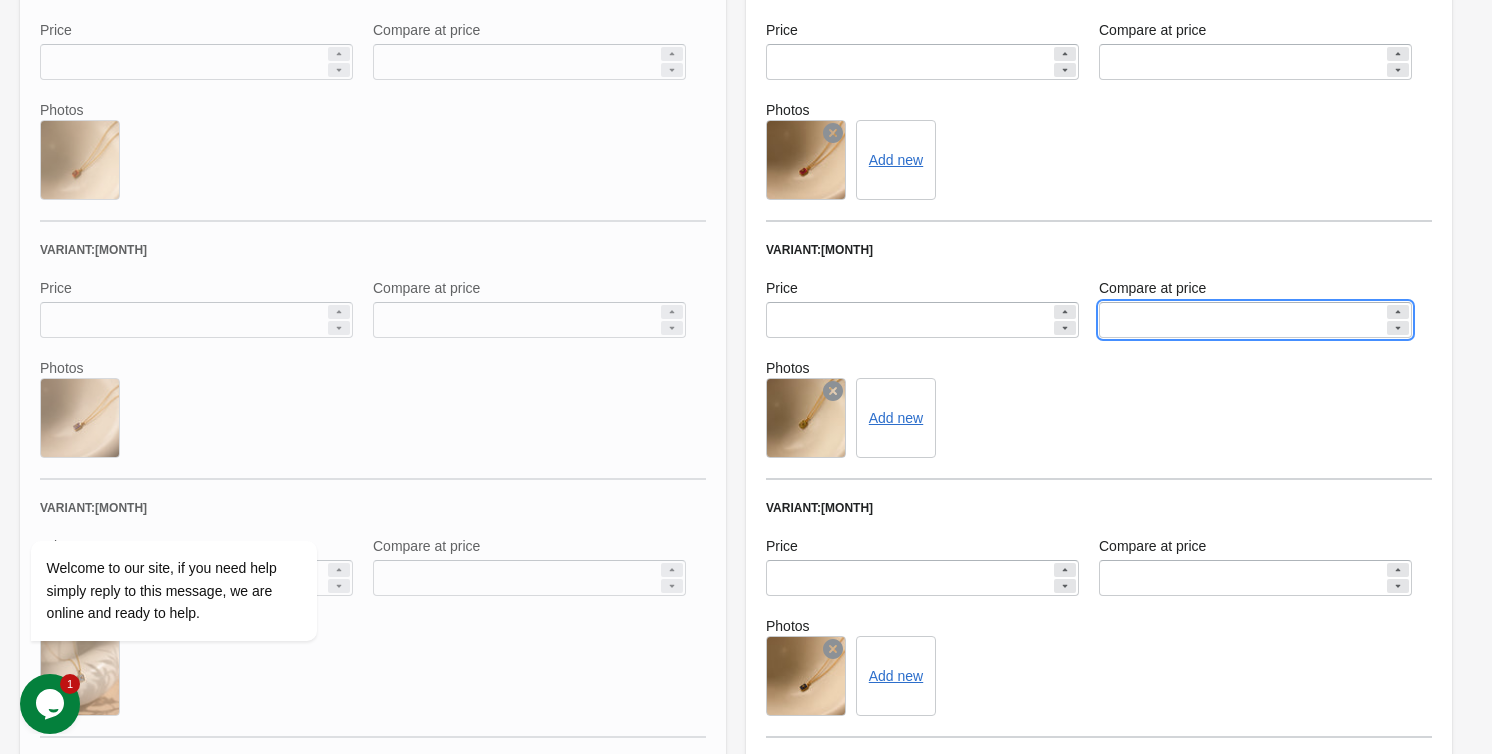type on "*****" 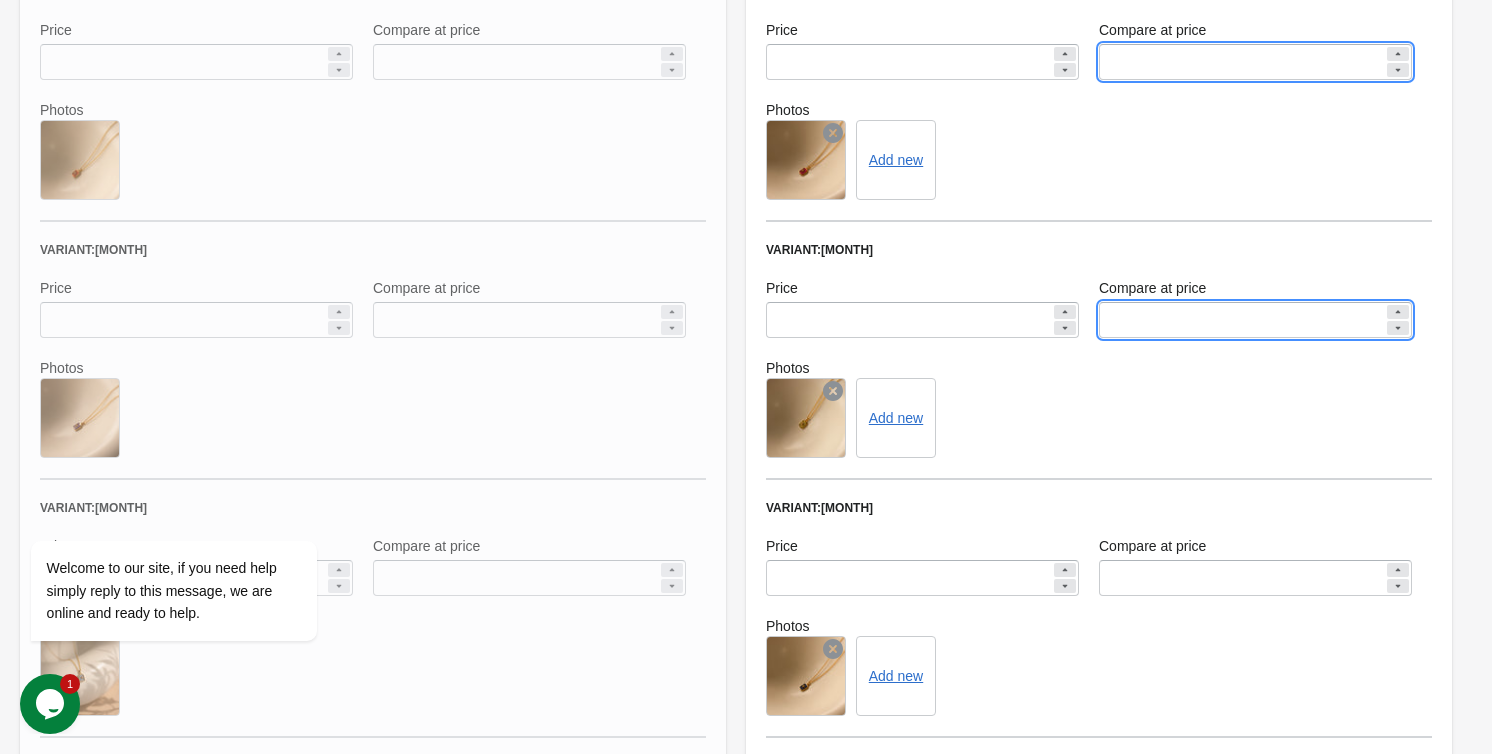click on "*****" at bounding box center [1241, 62] 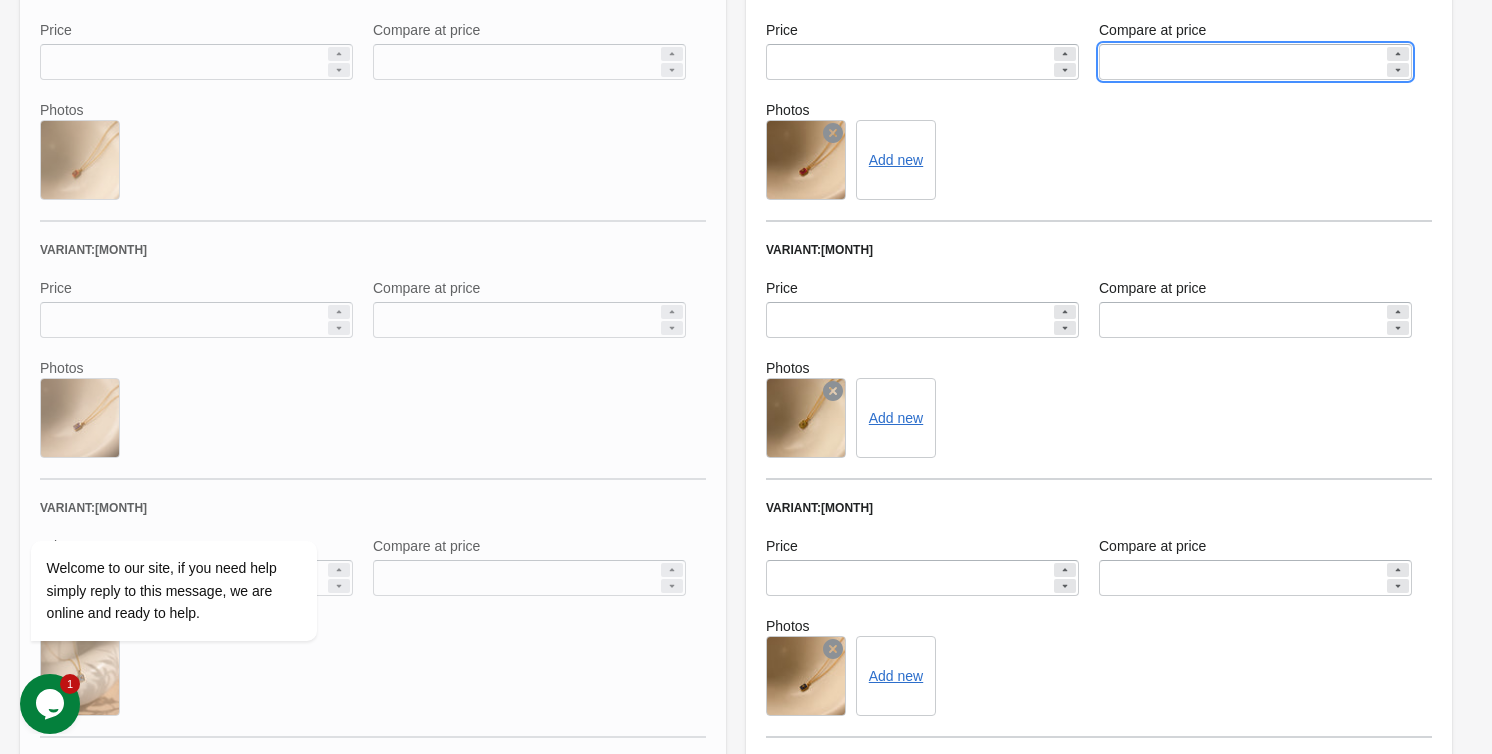 click on "*****" at bounding box center [1241, 62] 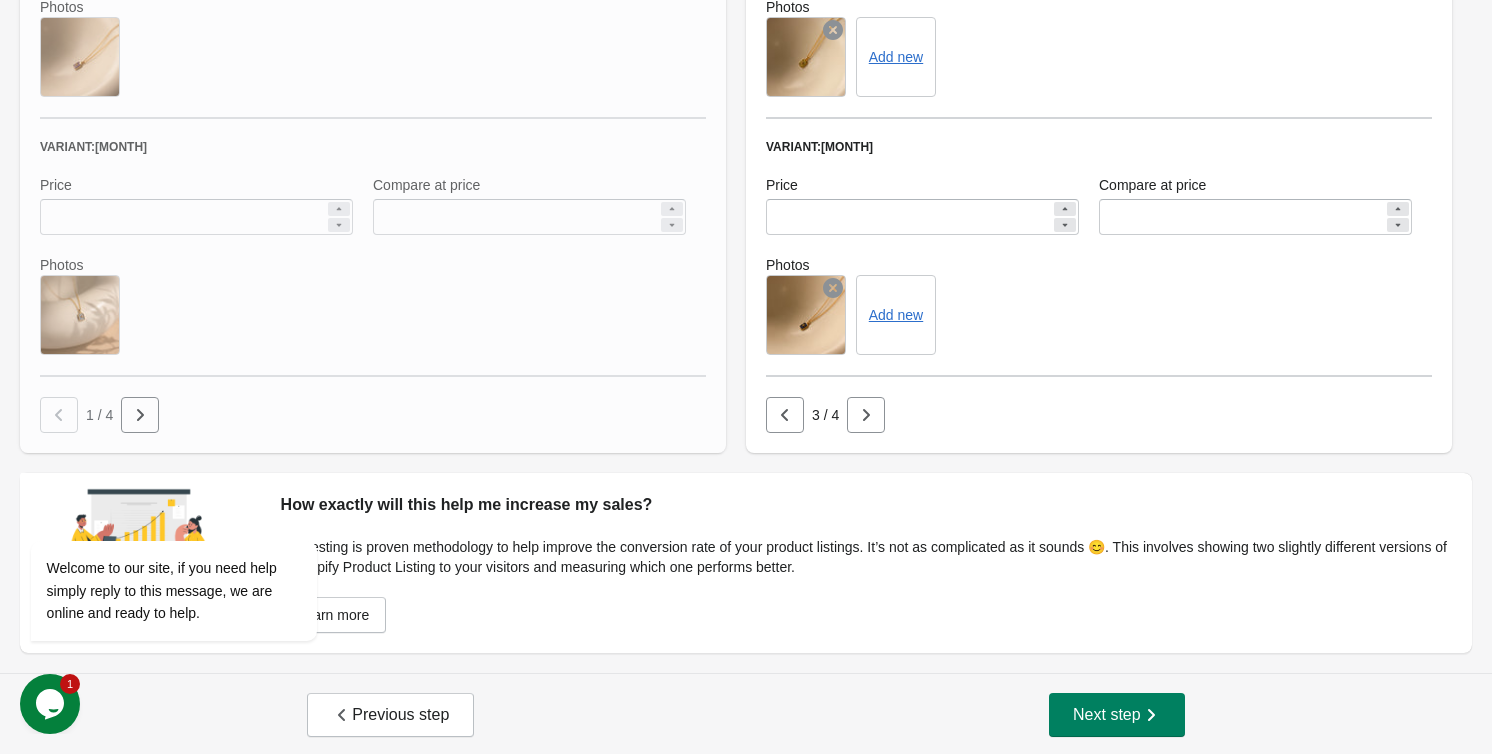 scroll, scrollTop: 1412, scrollLeft: 0, axis: vertical 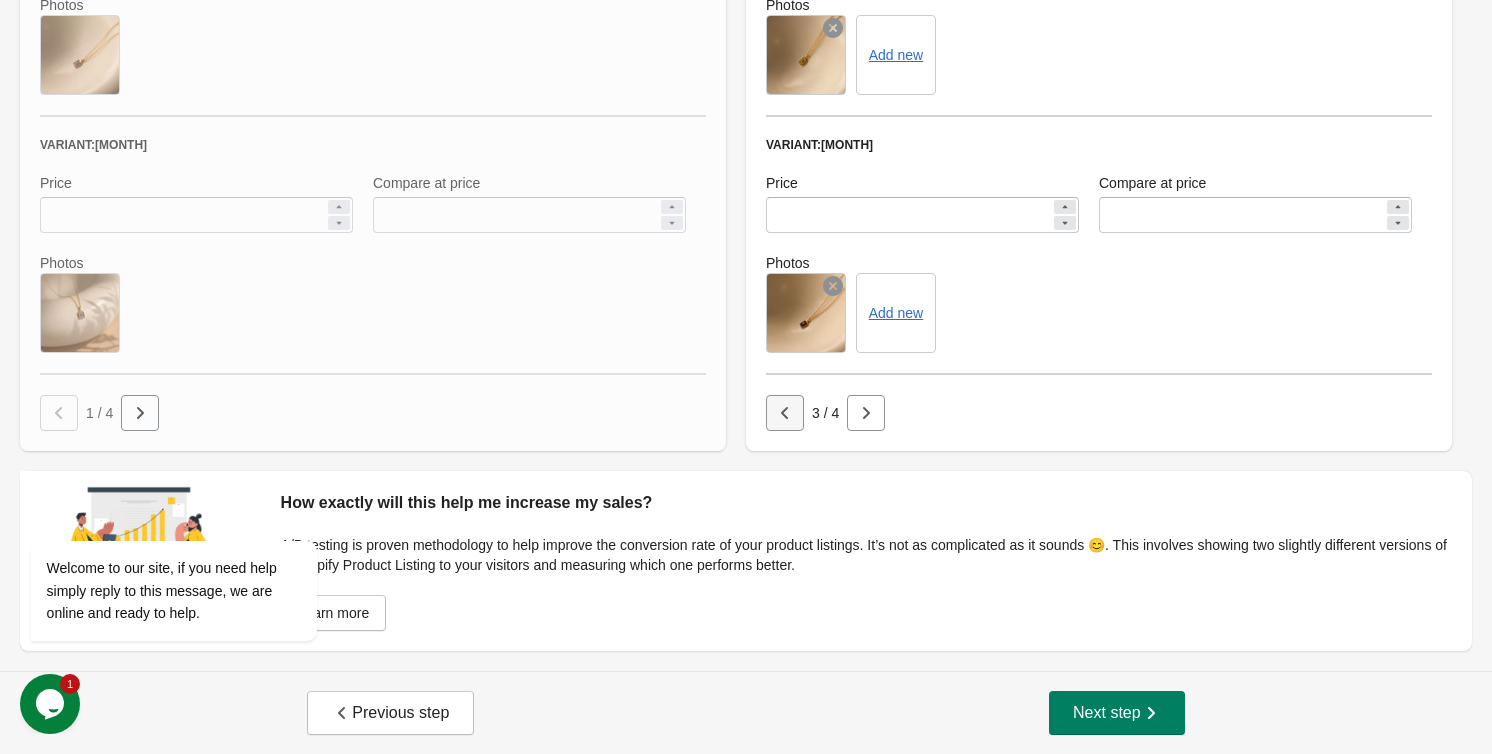 type on "*****" 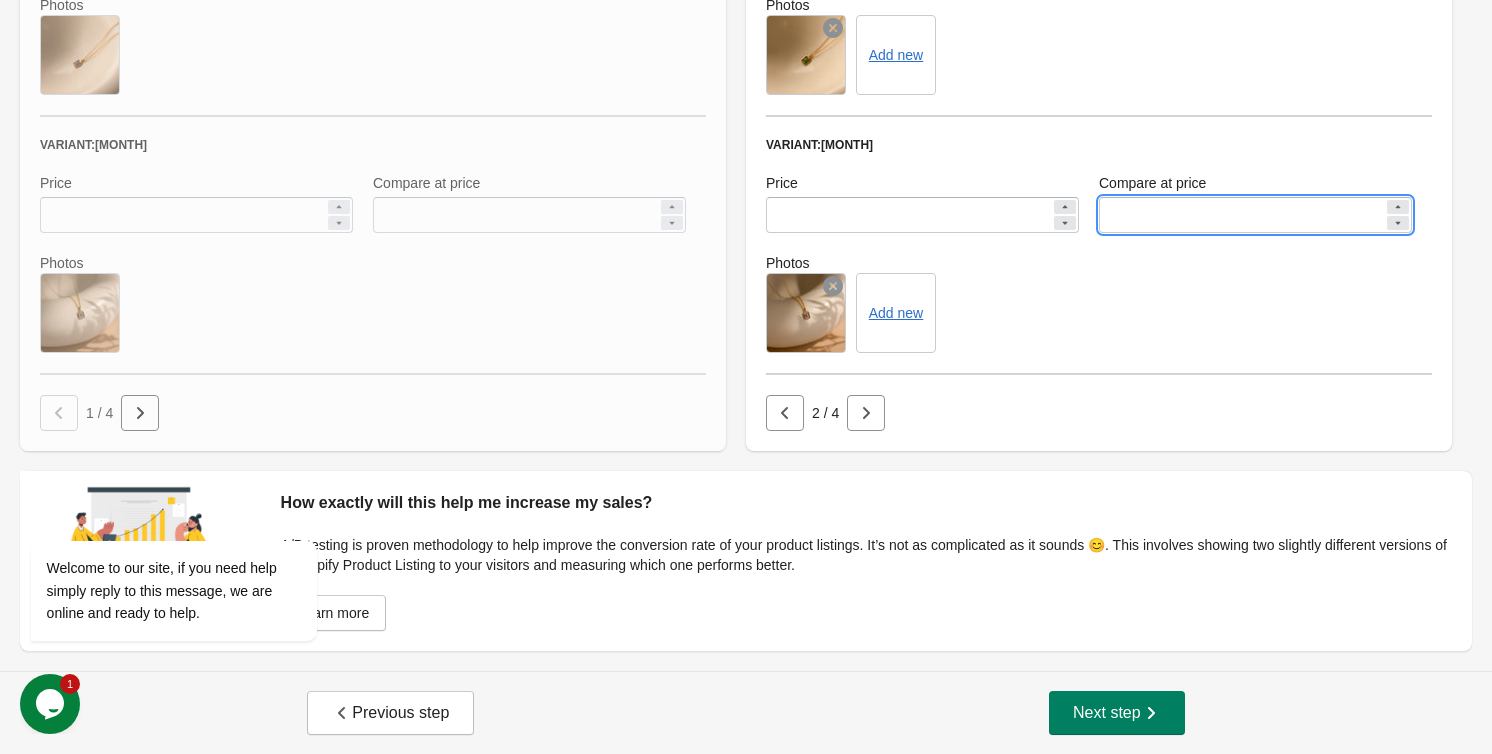 click on "*****" at bounding box center [1241, 215] 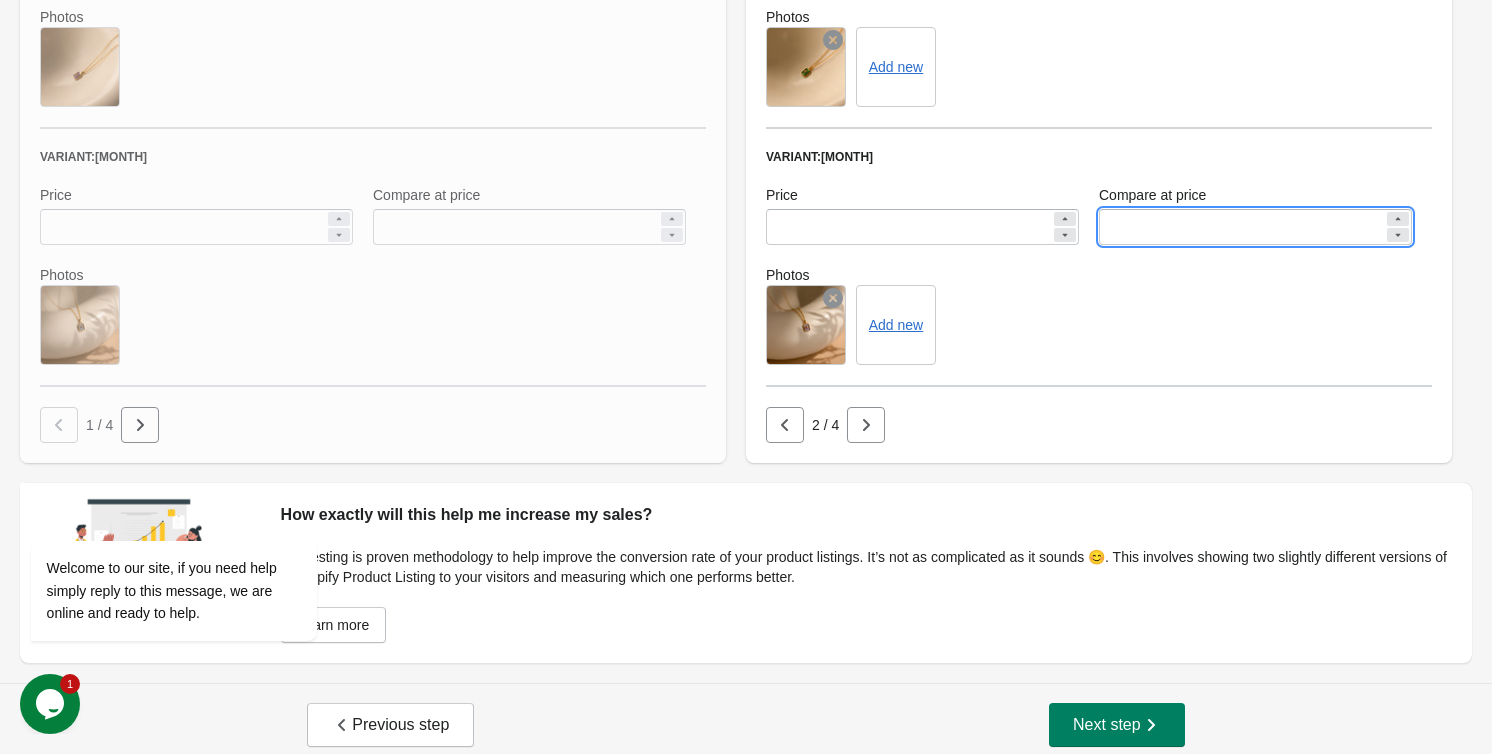scroll, scrollTop: 1140, scrollLeft: 0, axis: vertical 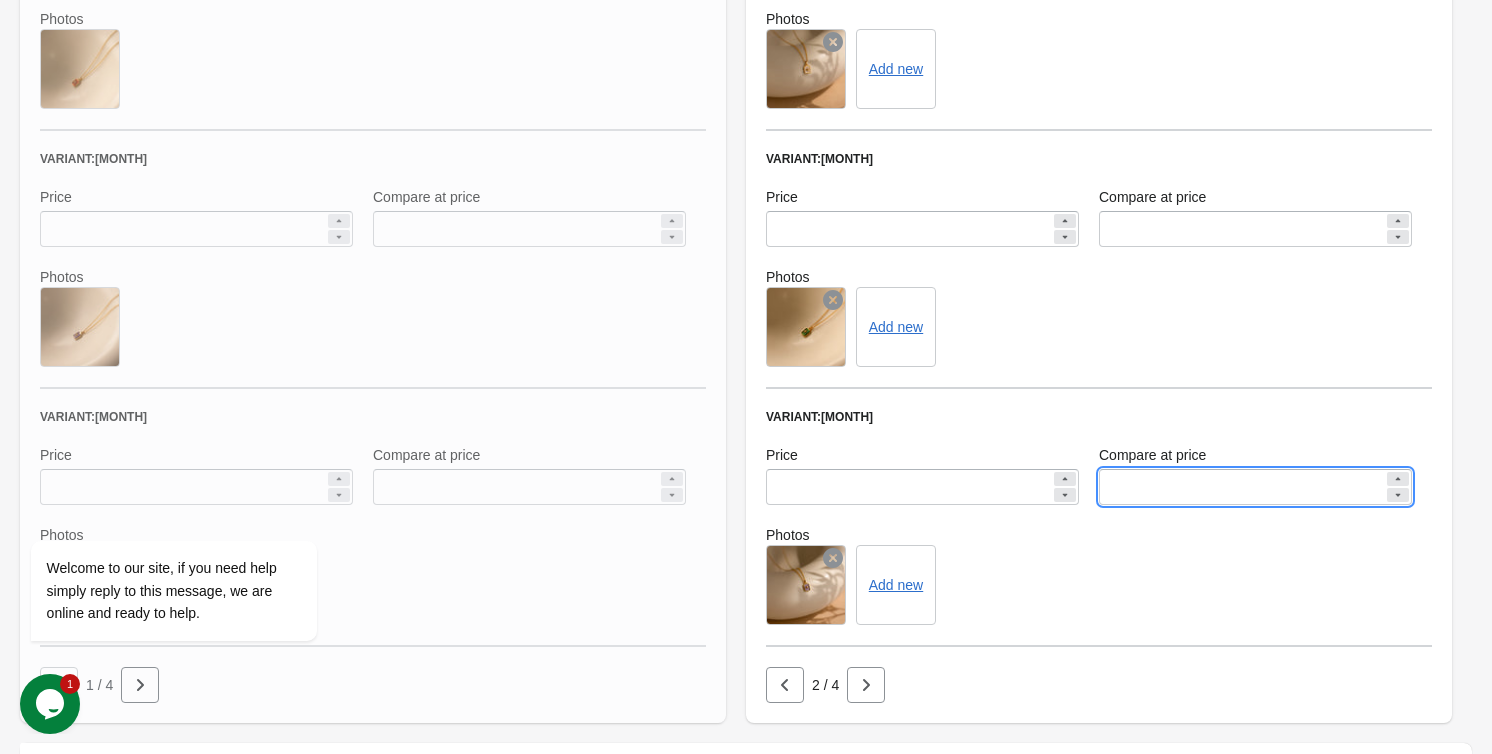 type on "*****" 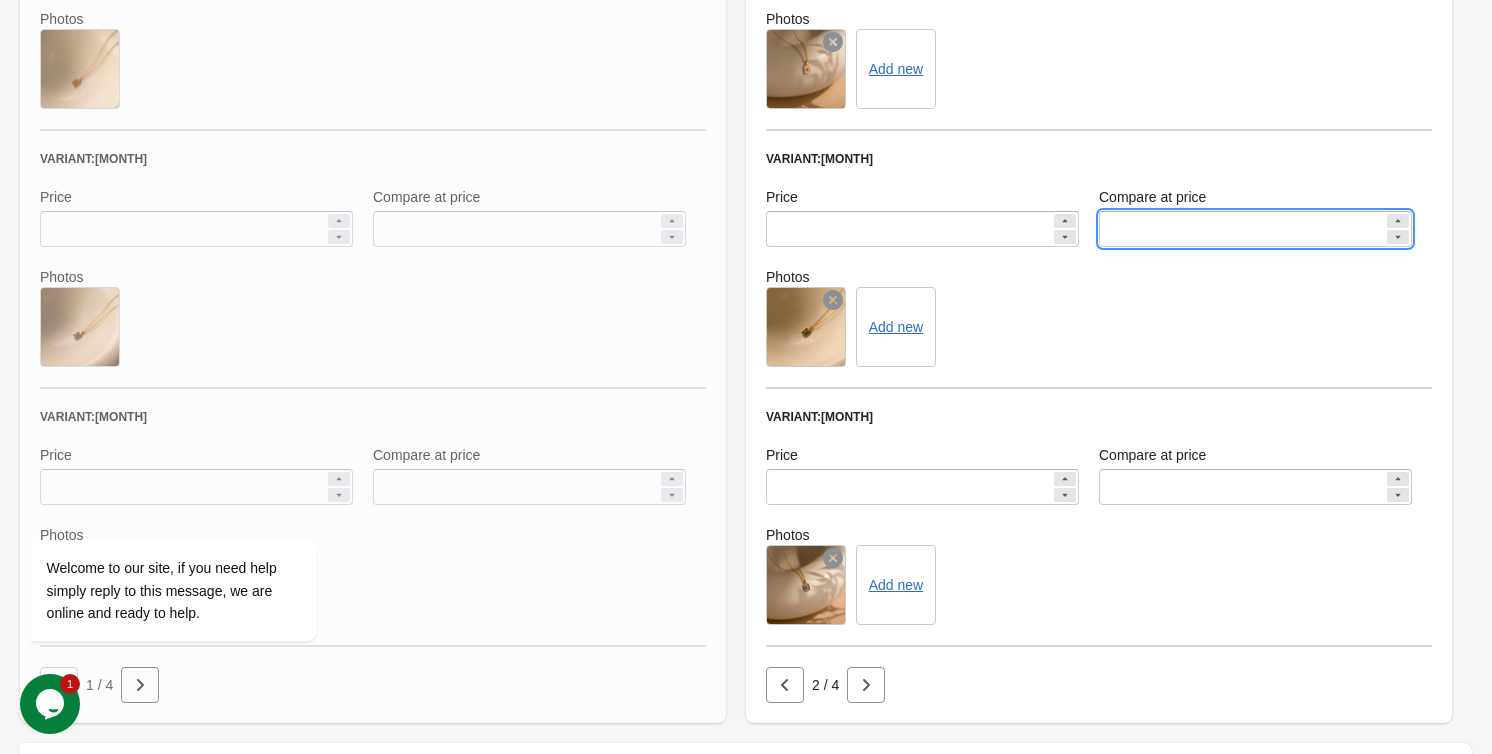 click on "*****" at bounding box center [1241, 229] 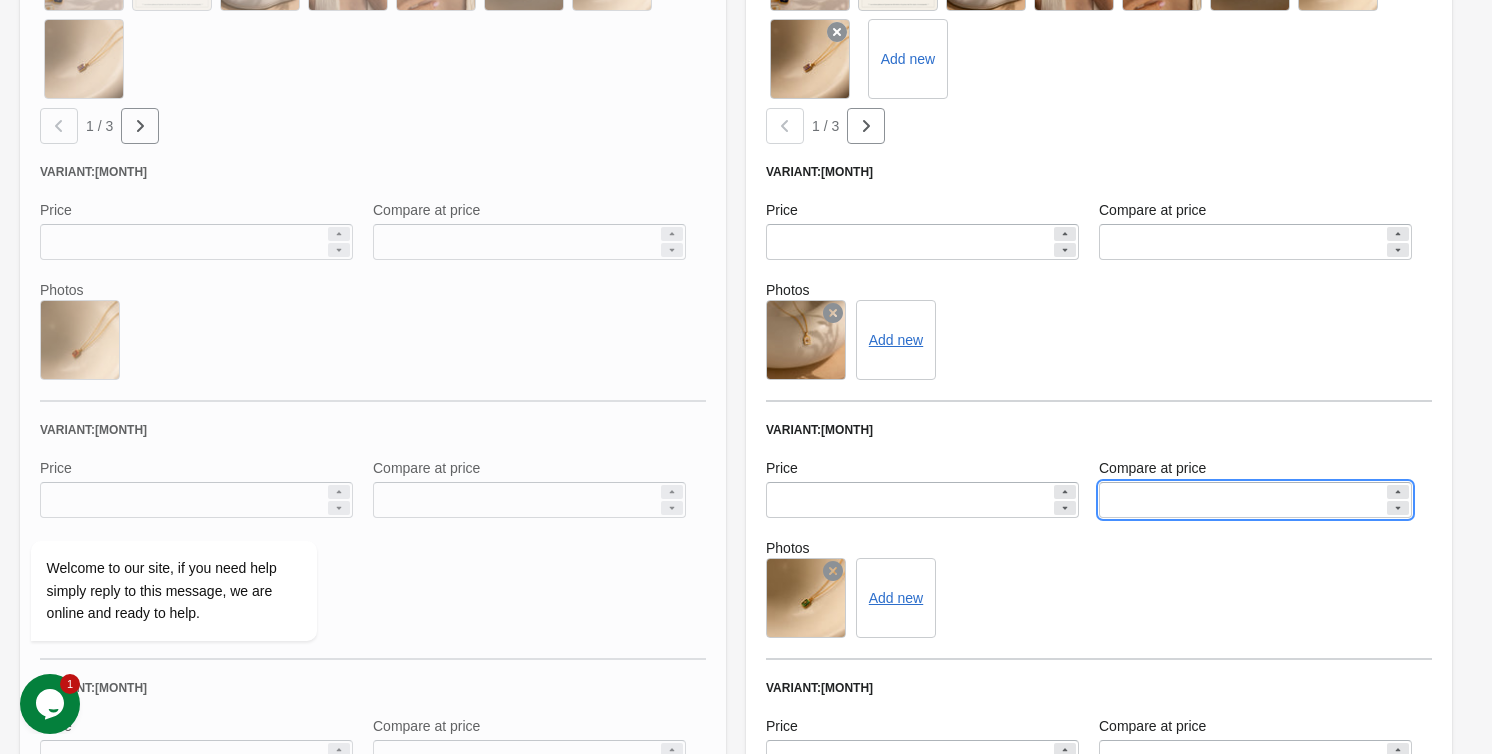 scroll, scrollTop: 867, scrollLeft: 0, axis: vertical 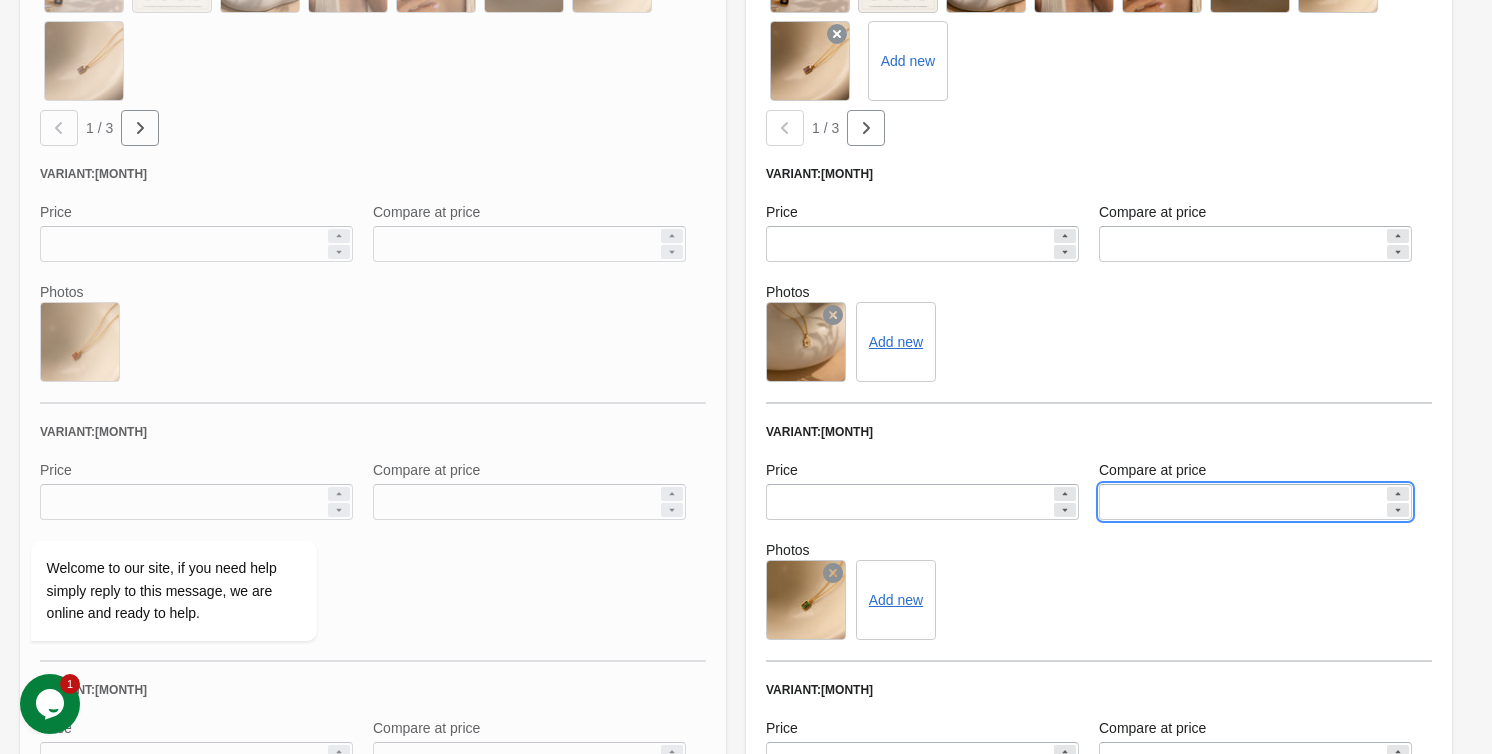 type on "*****" 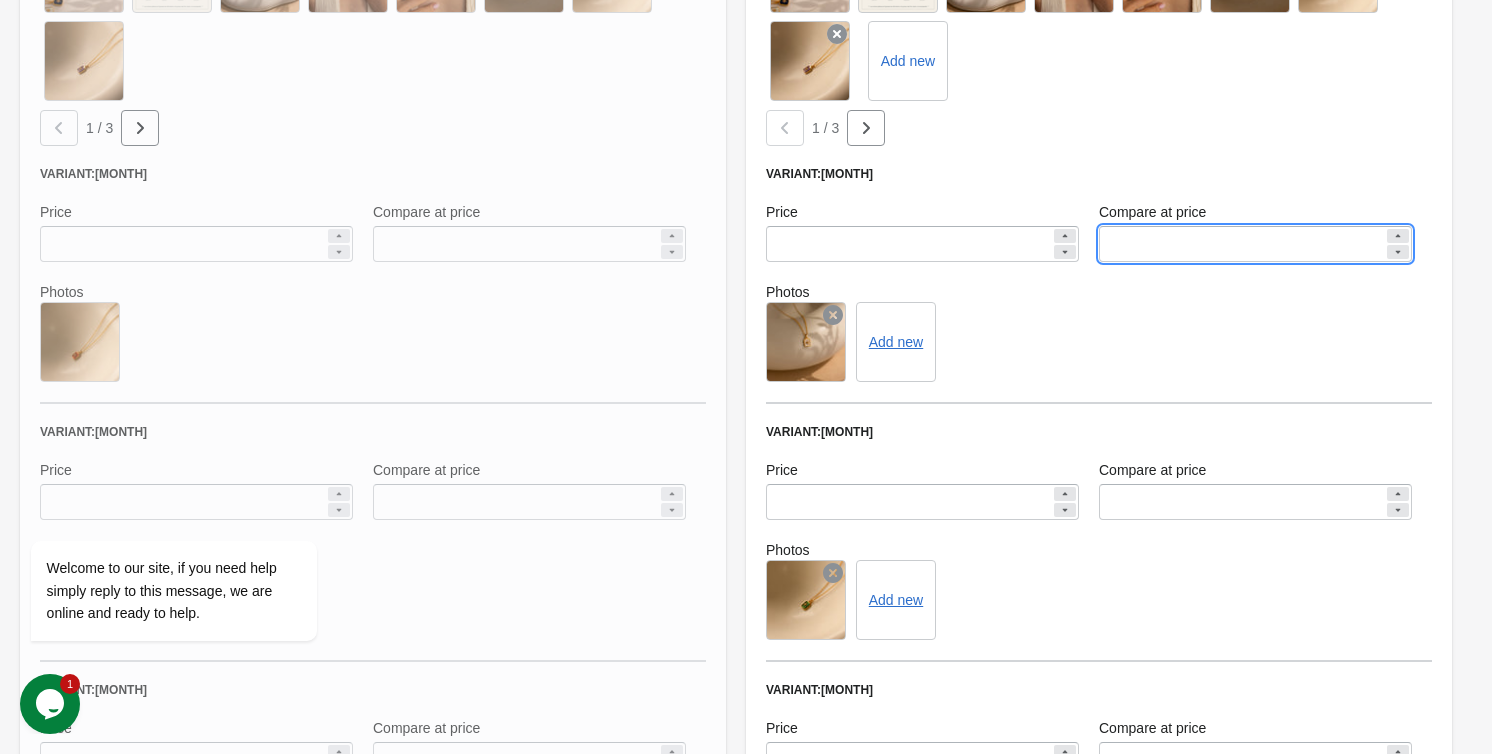 click on "*****" at bounding box center [1241, 244] 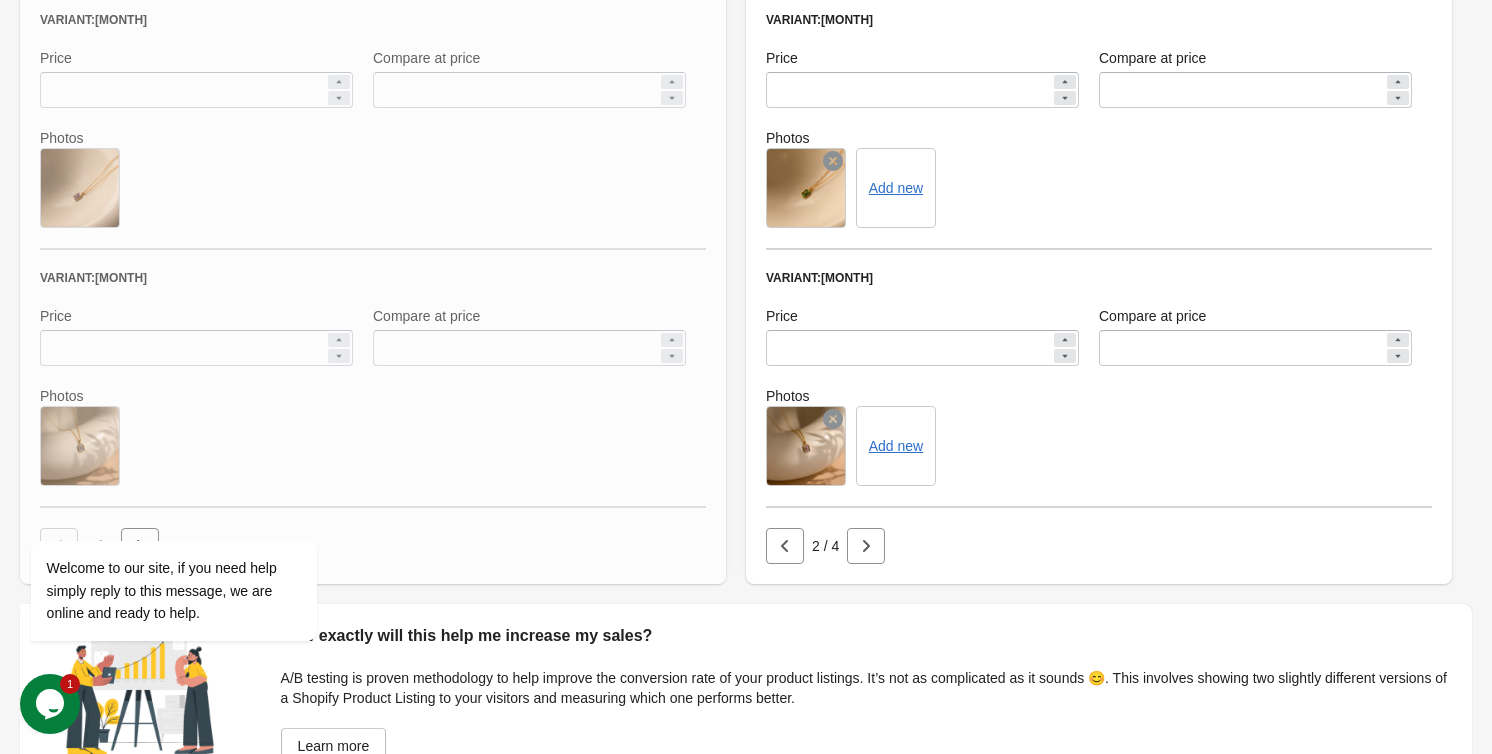 scroll, scrollTop: 1412, scrollLeft: 0, axis: vertical 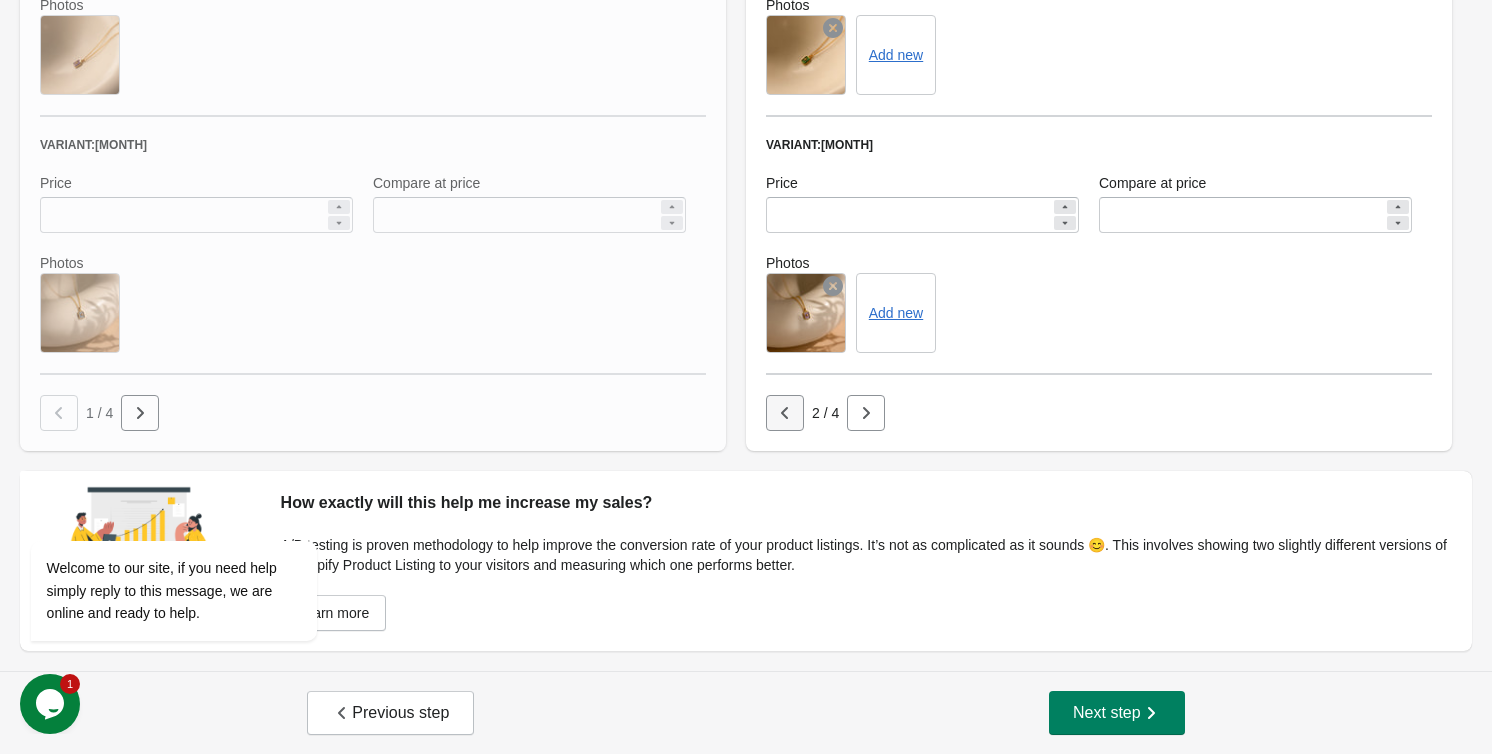 type on "*****" 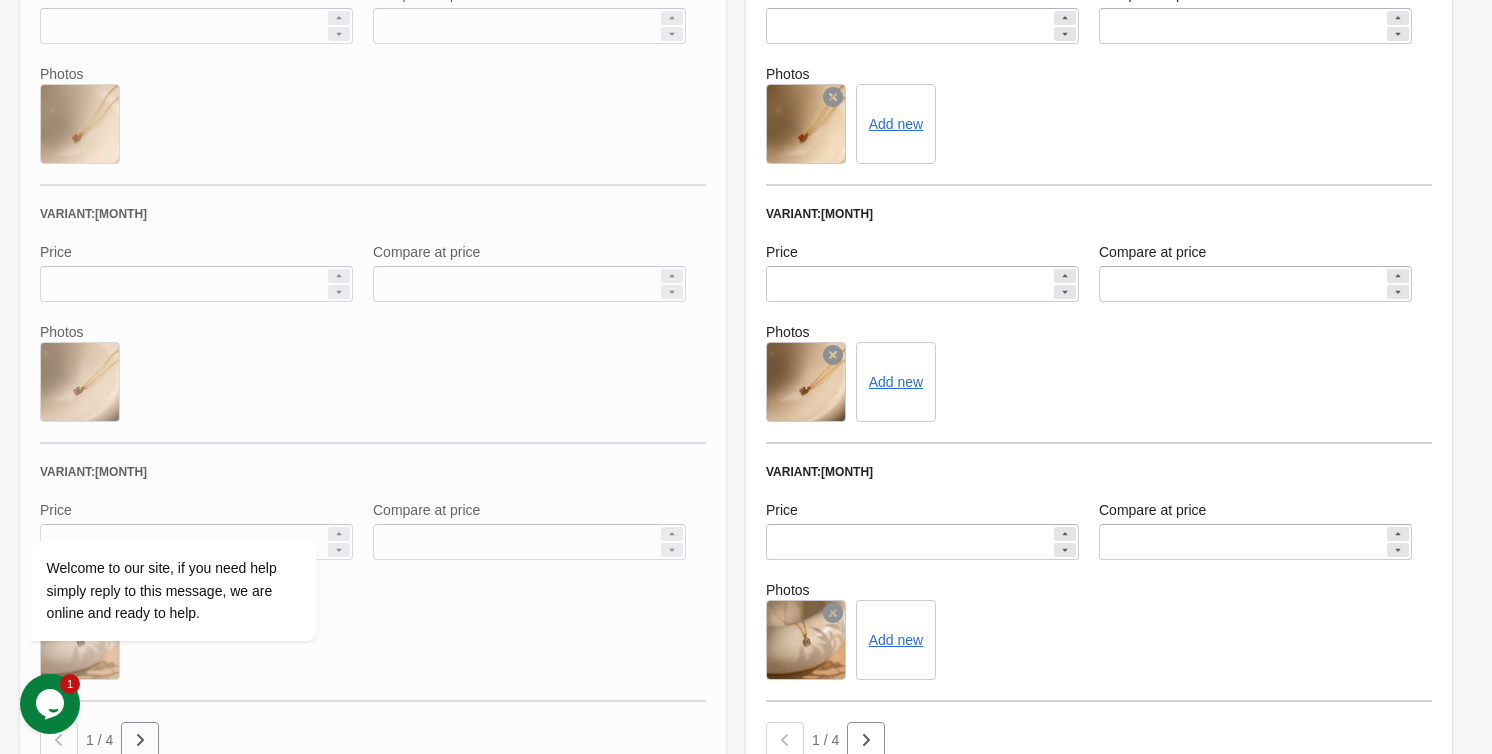 scroll, scrollTop: 1049, scrollLeft: 0, axis: vertical 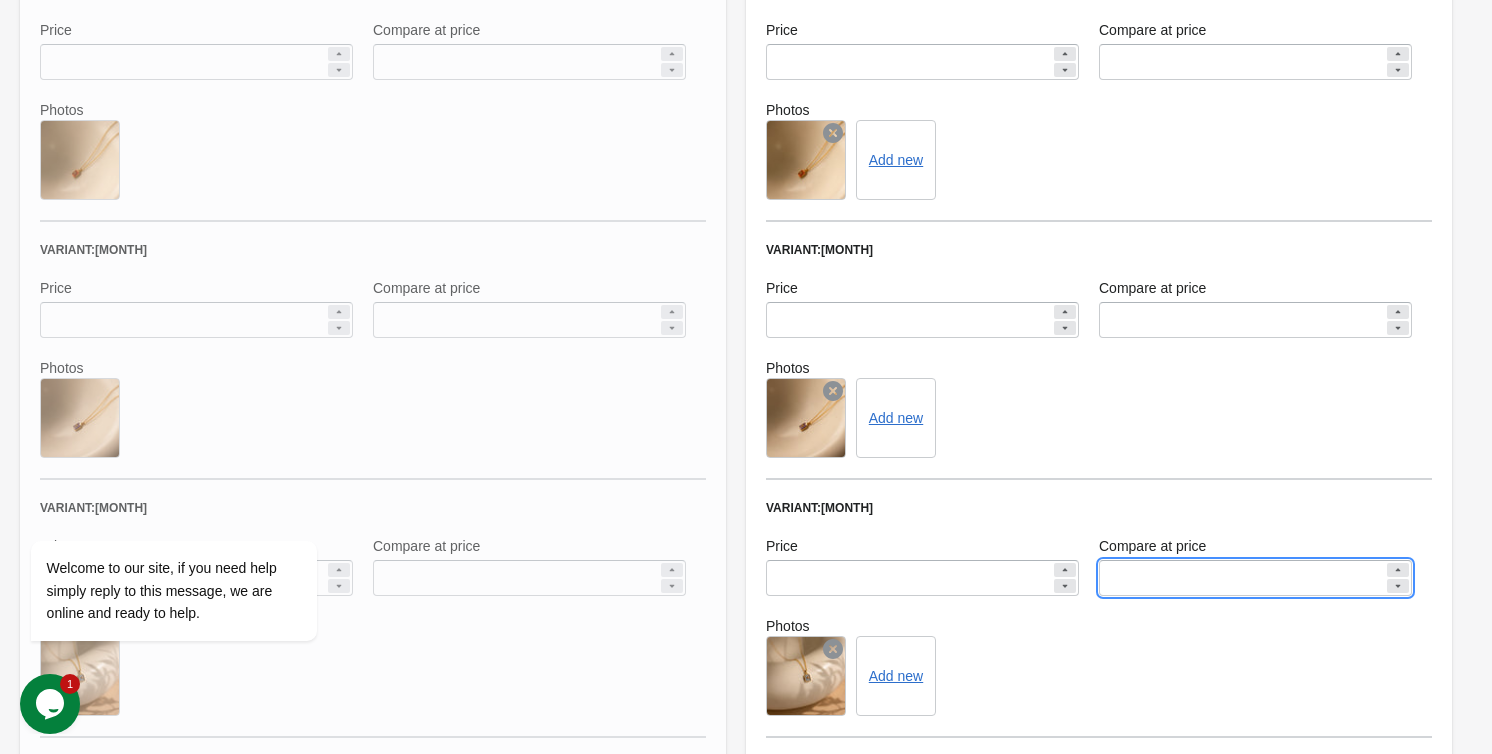 click on "*****" at bounding box center (1241, 578) 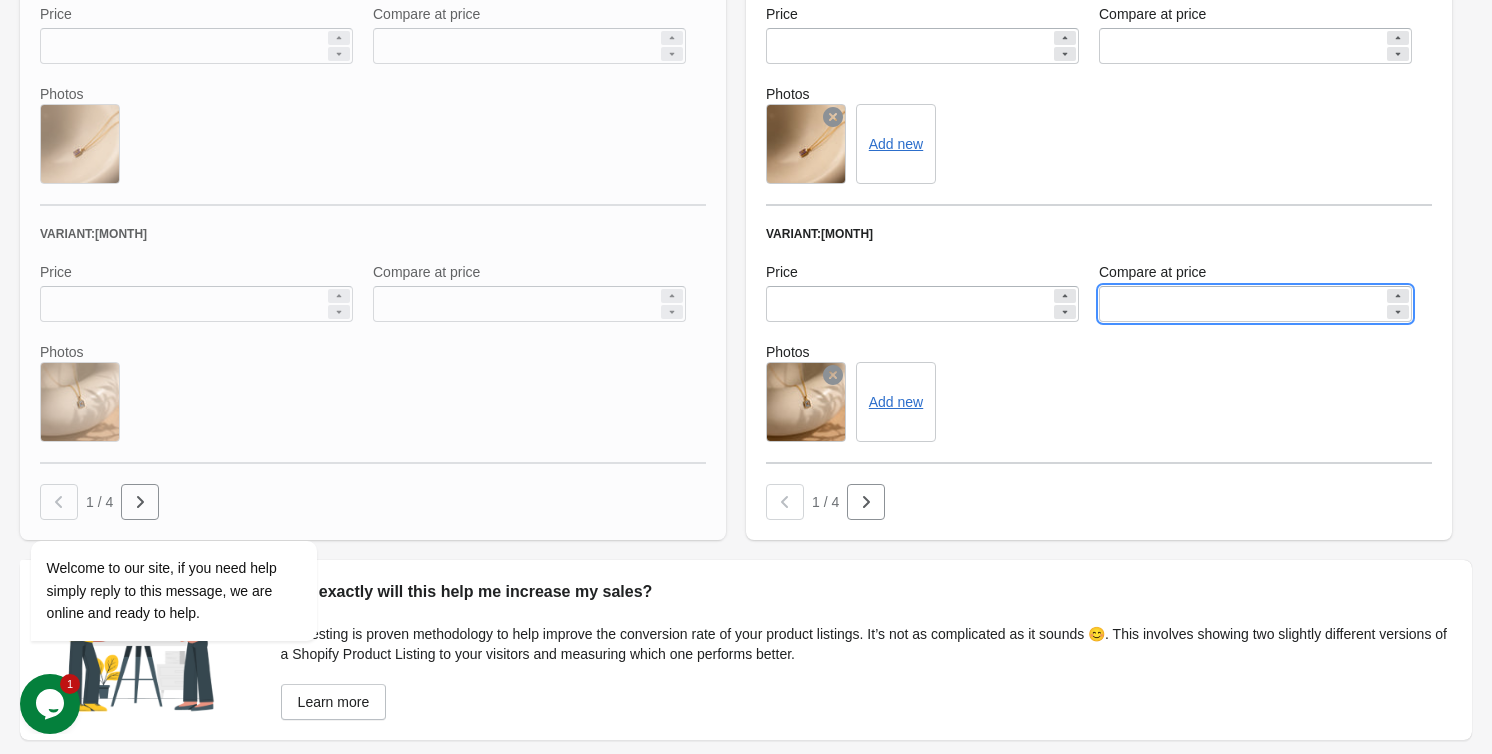 scroll, scrollTop: 1412, scrollLeft: 0, axis: vertical 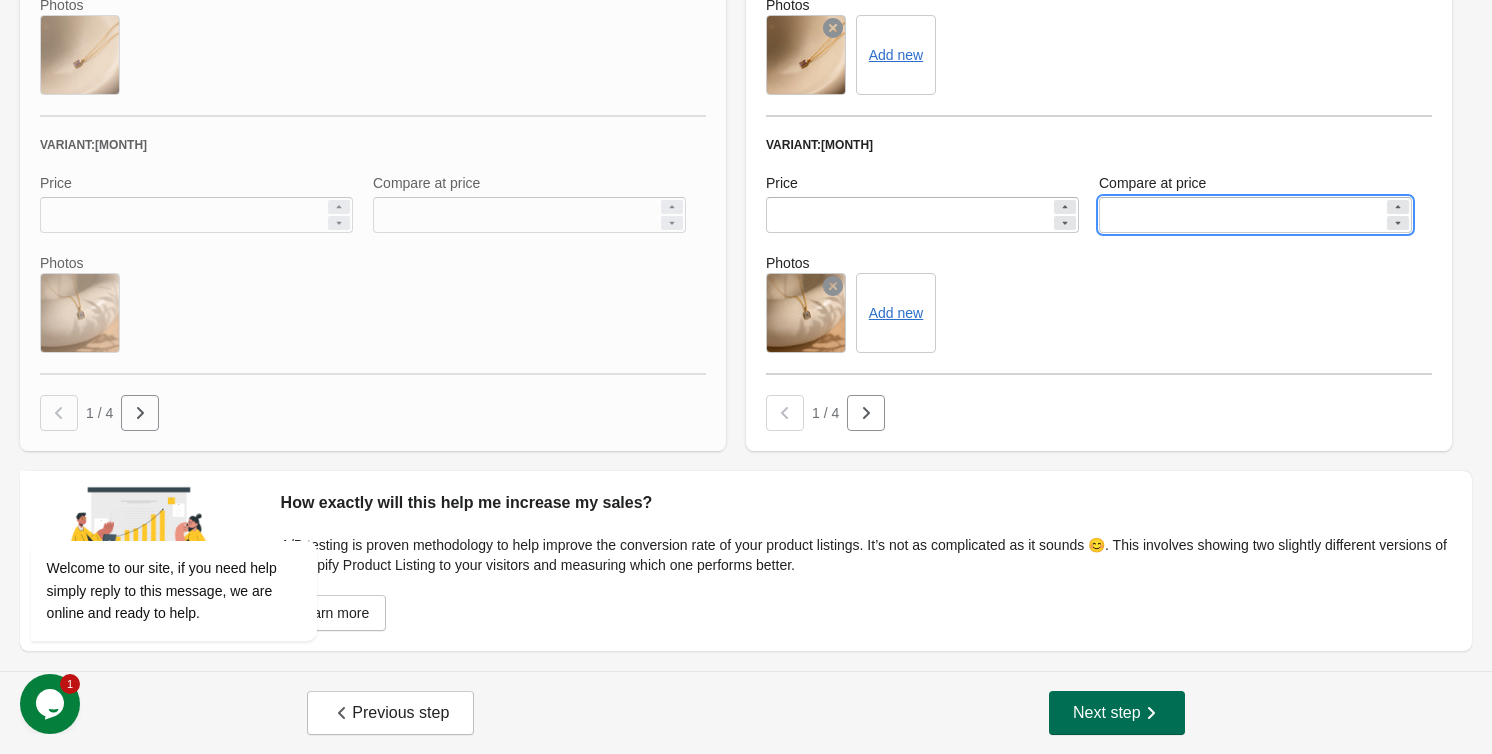 type on "*****" 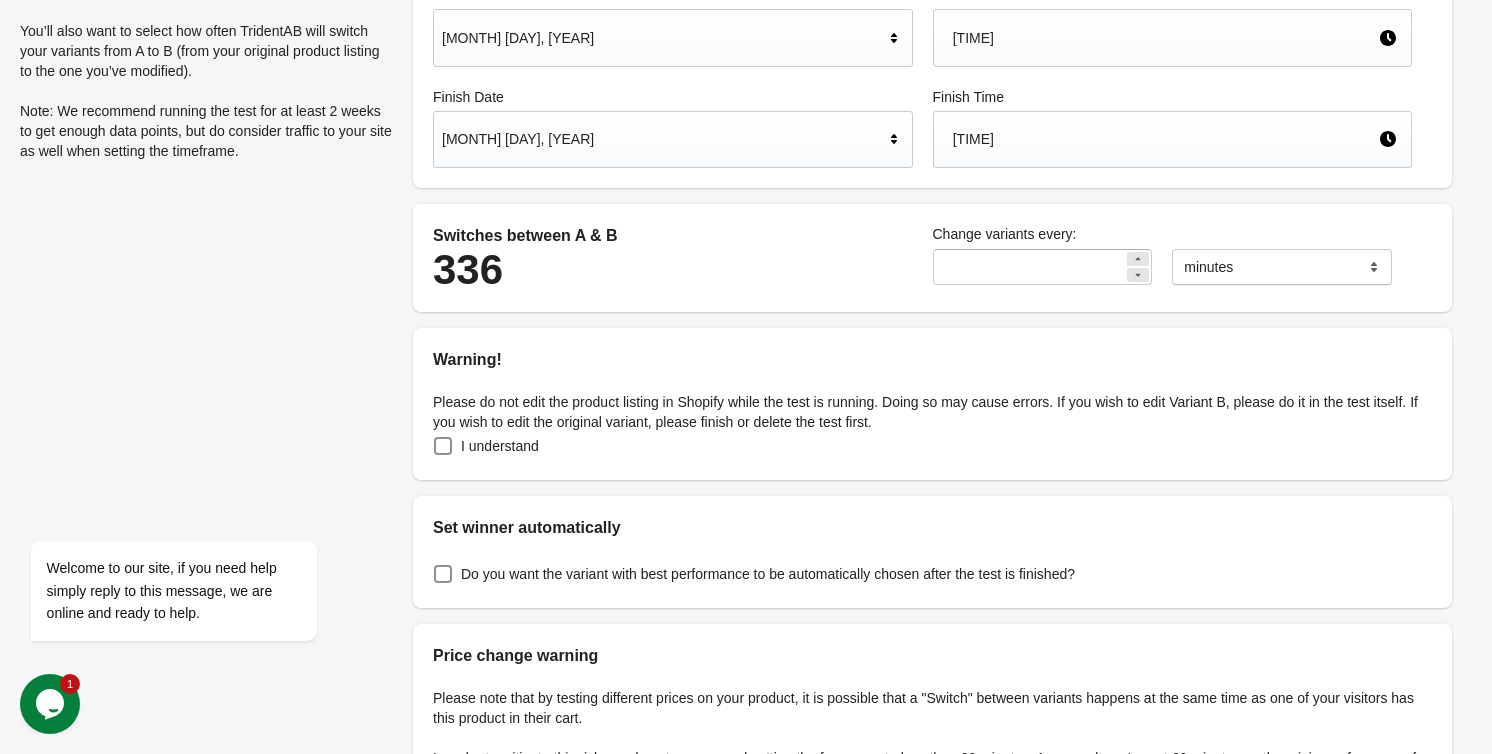 scroll, scrollTop: 441, scrollLeft: 0, axis: vertical 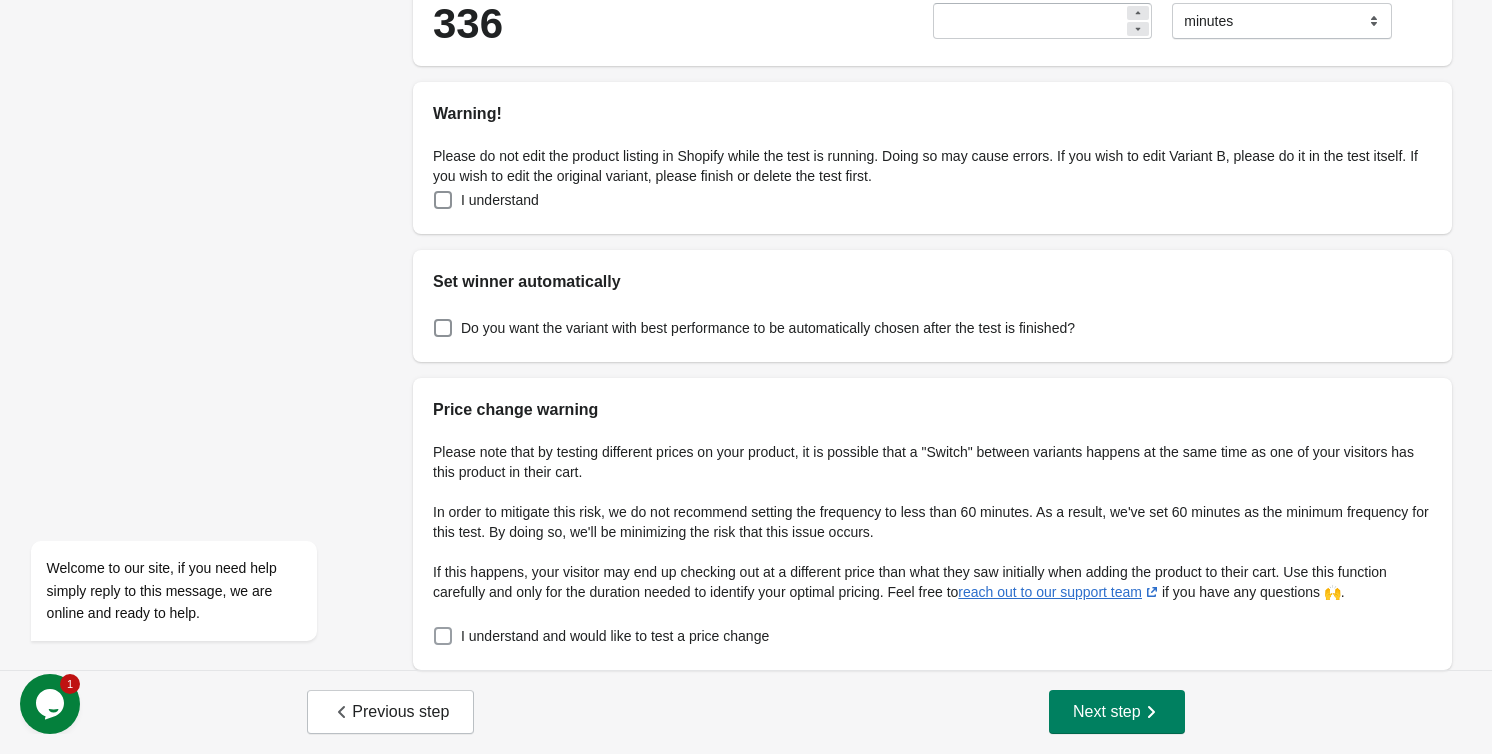 click on "I understand and would like to test a price change" at bounding box center (615, 636) 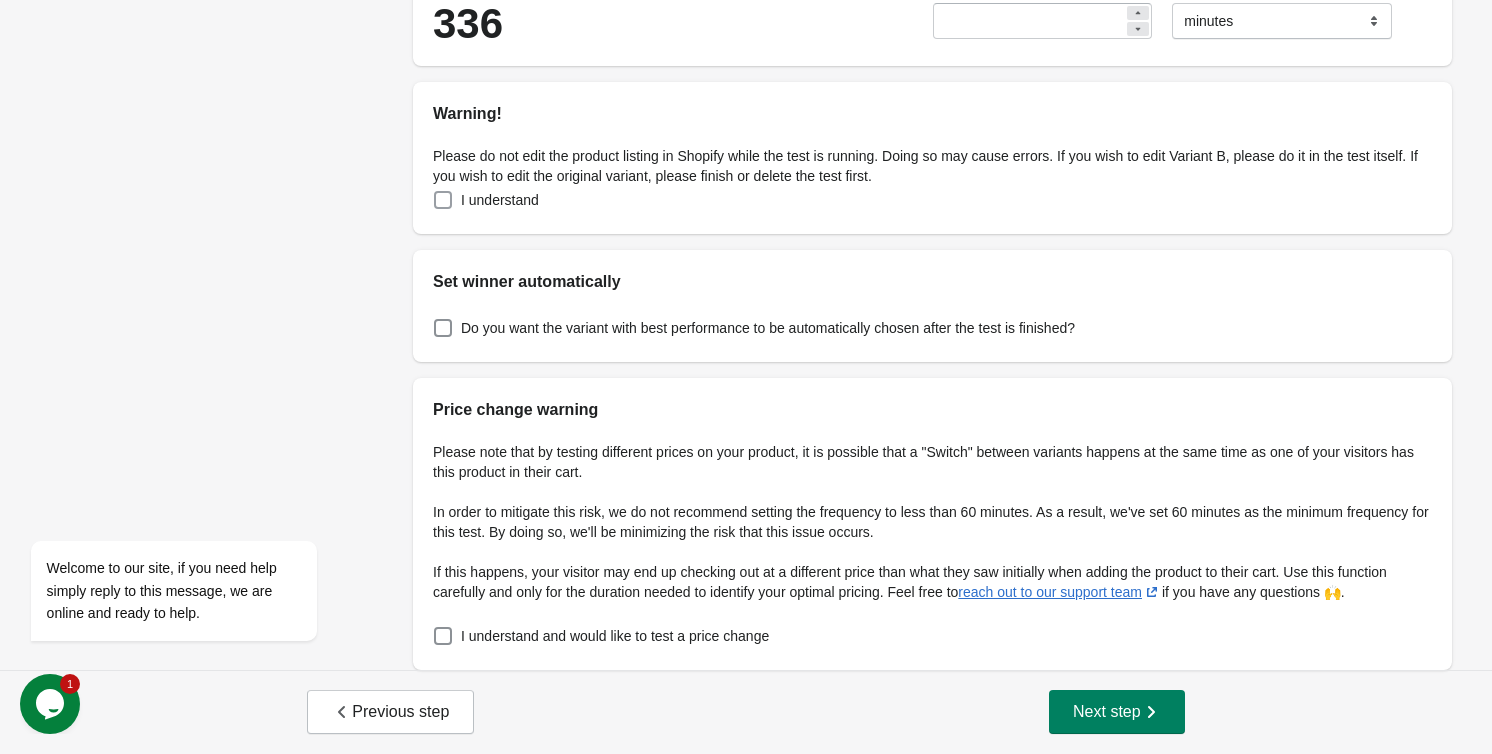 click on "I understand" at bounding box center (500, 200) 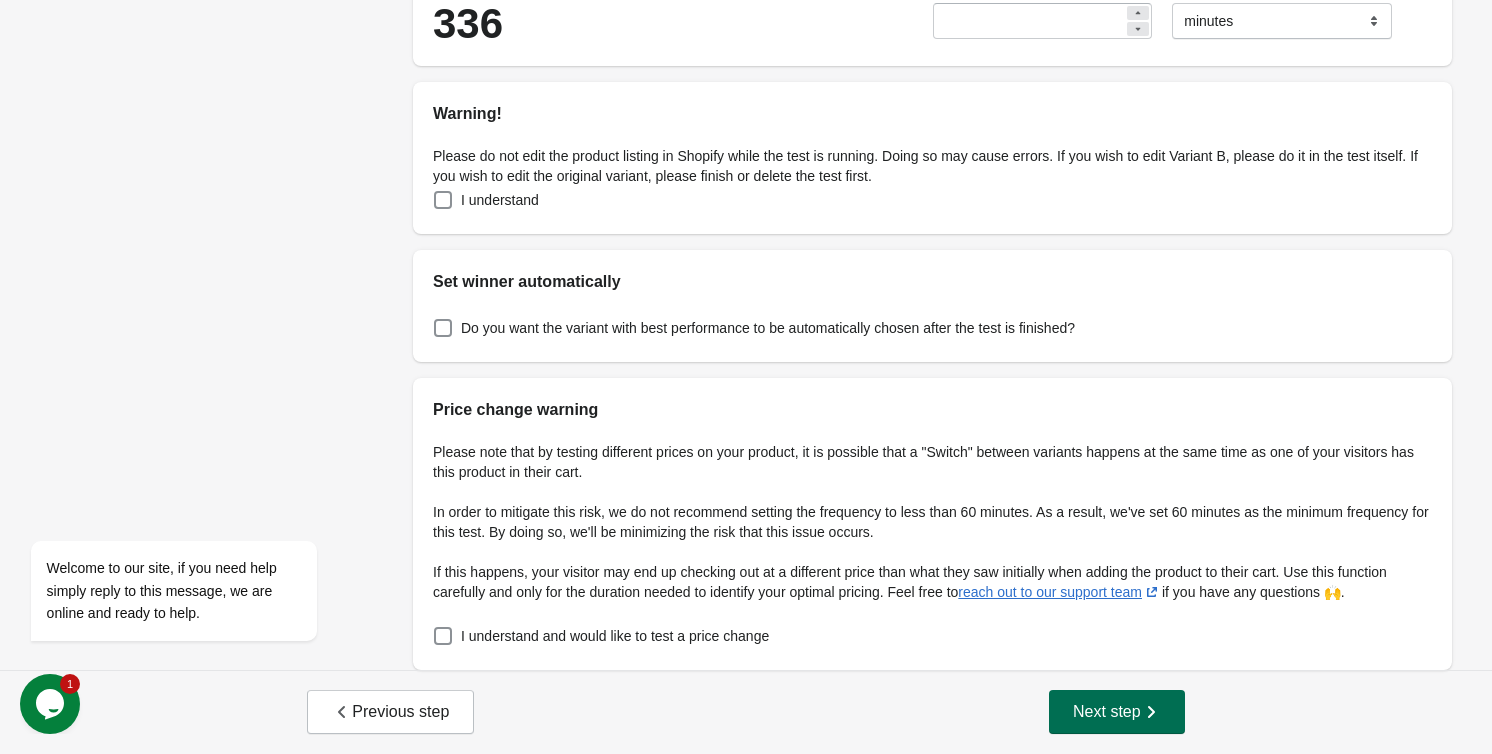 click on "Next step" at bounding box center (1117, 712) 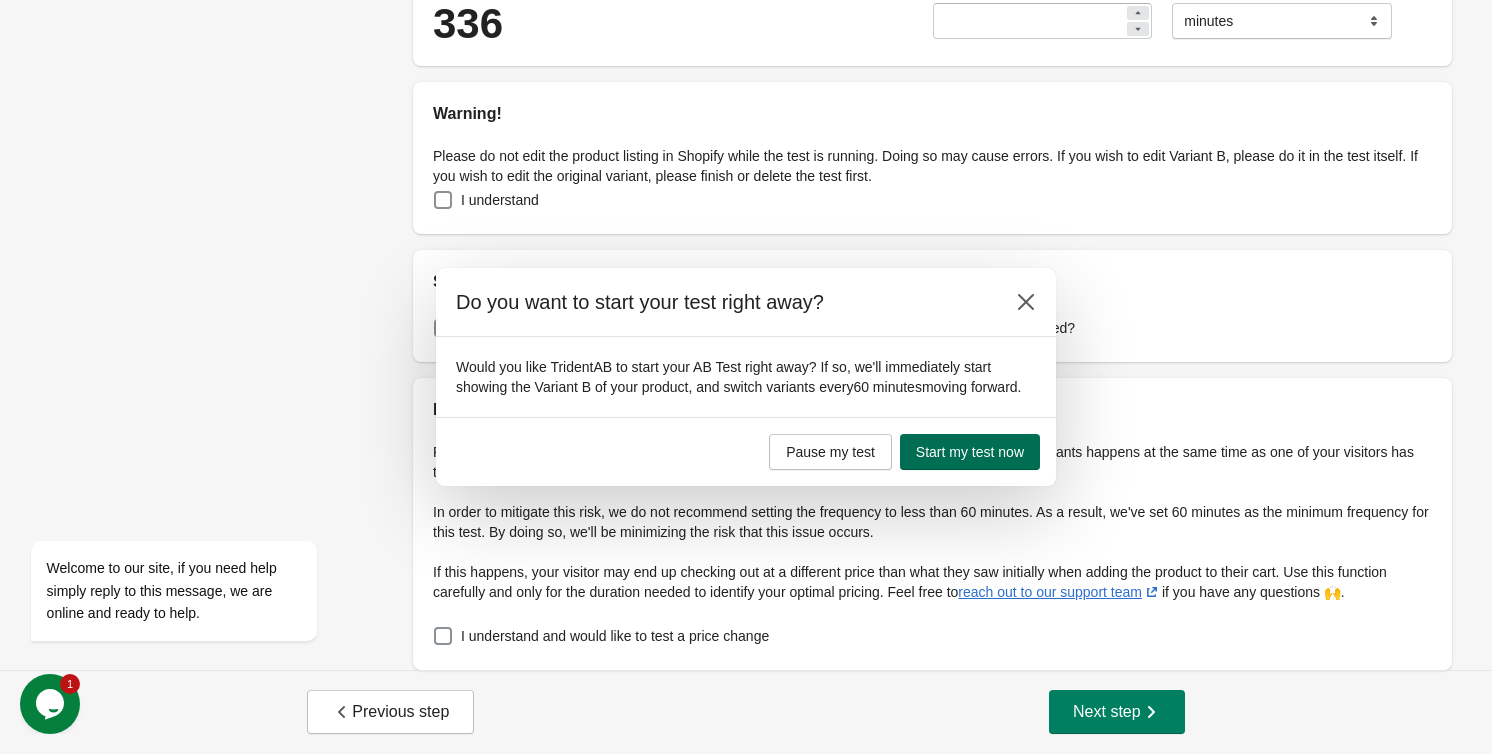click on "Start my test now" at bounding box center [970, 452] 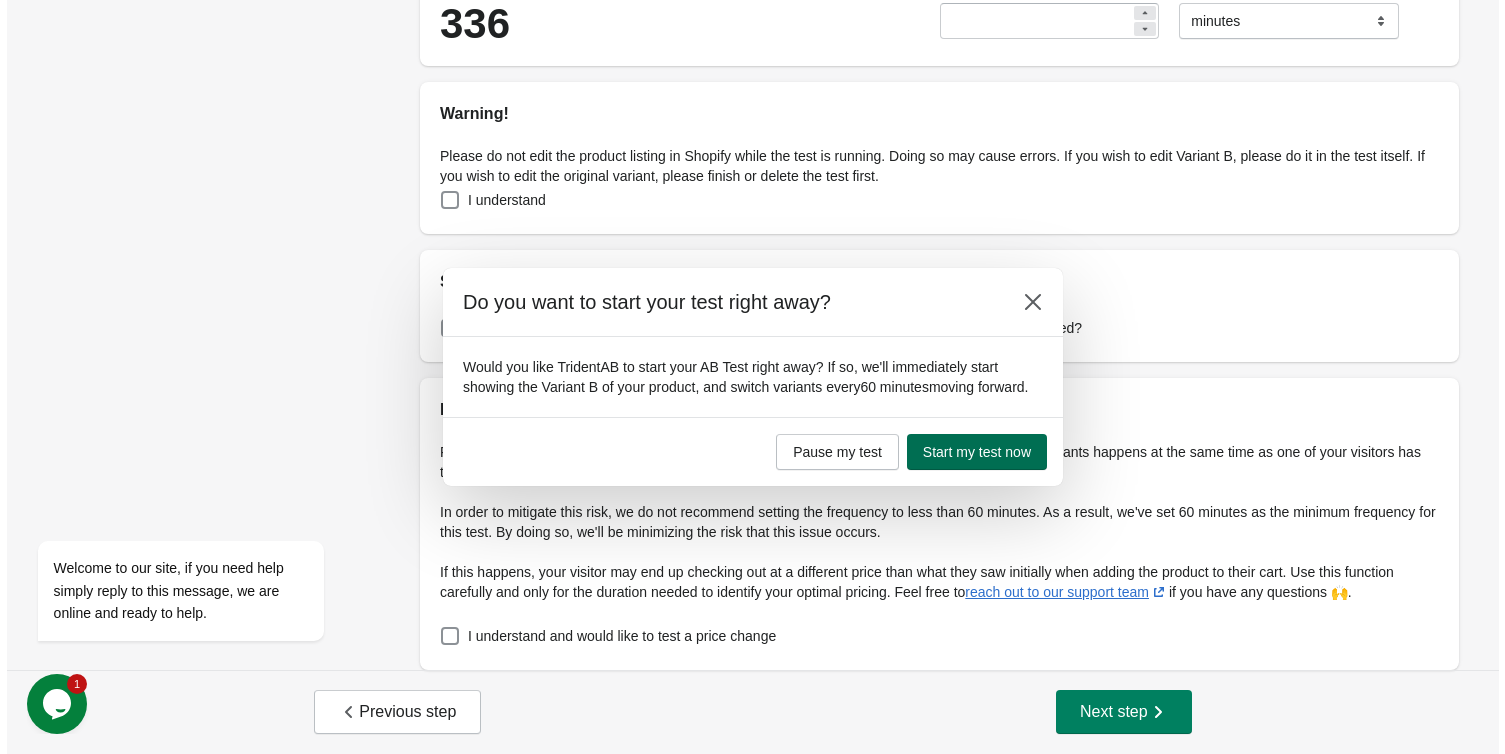 scroll, scrollTop: 0, scrollLeft: 0, axis: both 